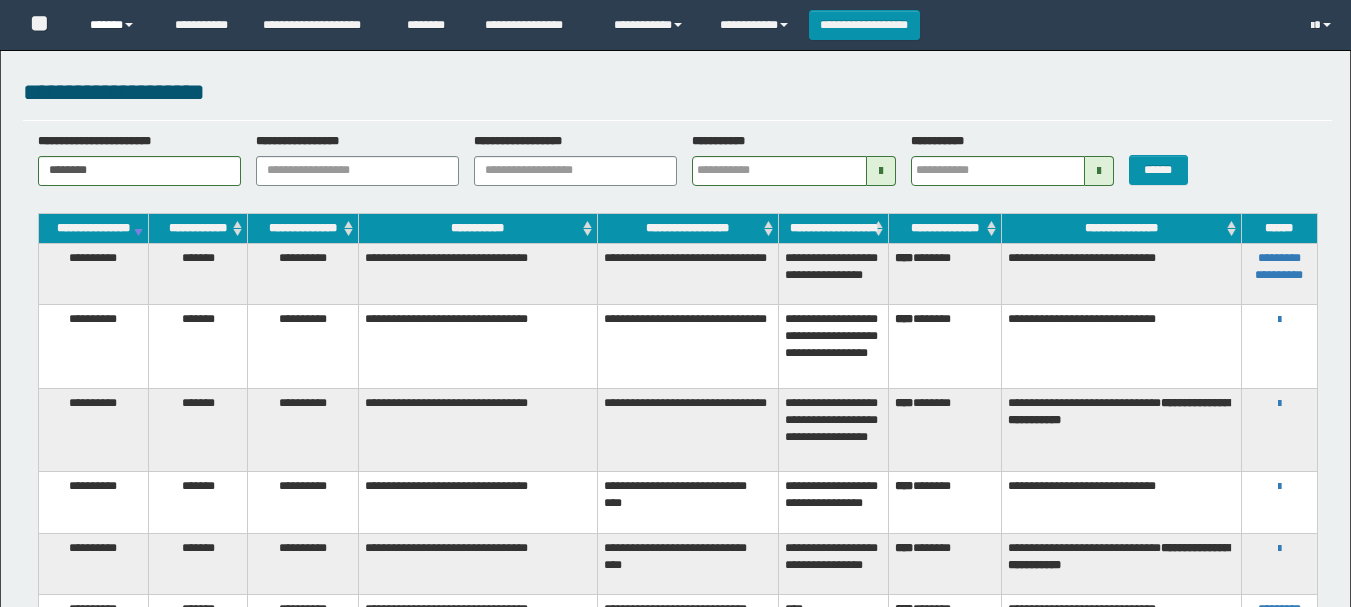 scroll, scrollTop: 0, scrollLeft: 0, axis: both 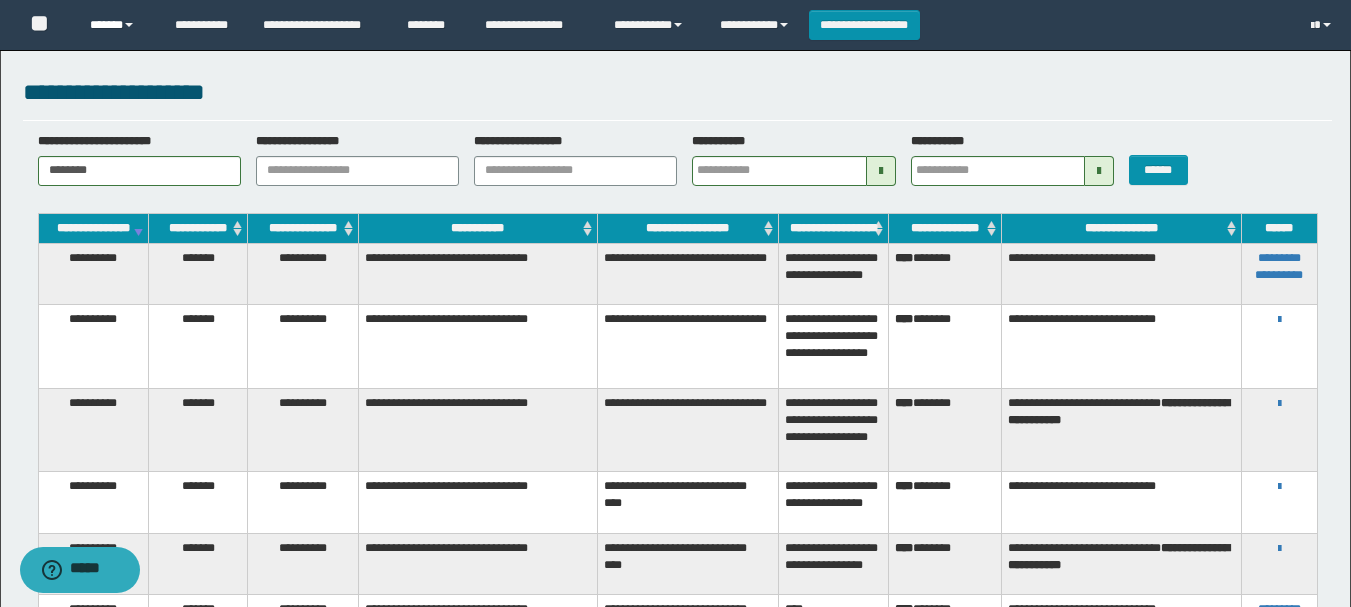 click on "******" at bounding box center [117, 25] 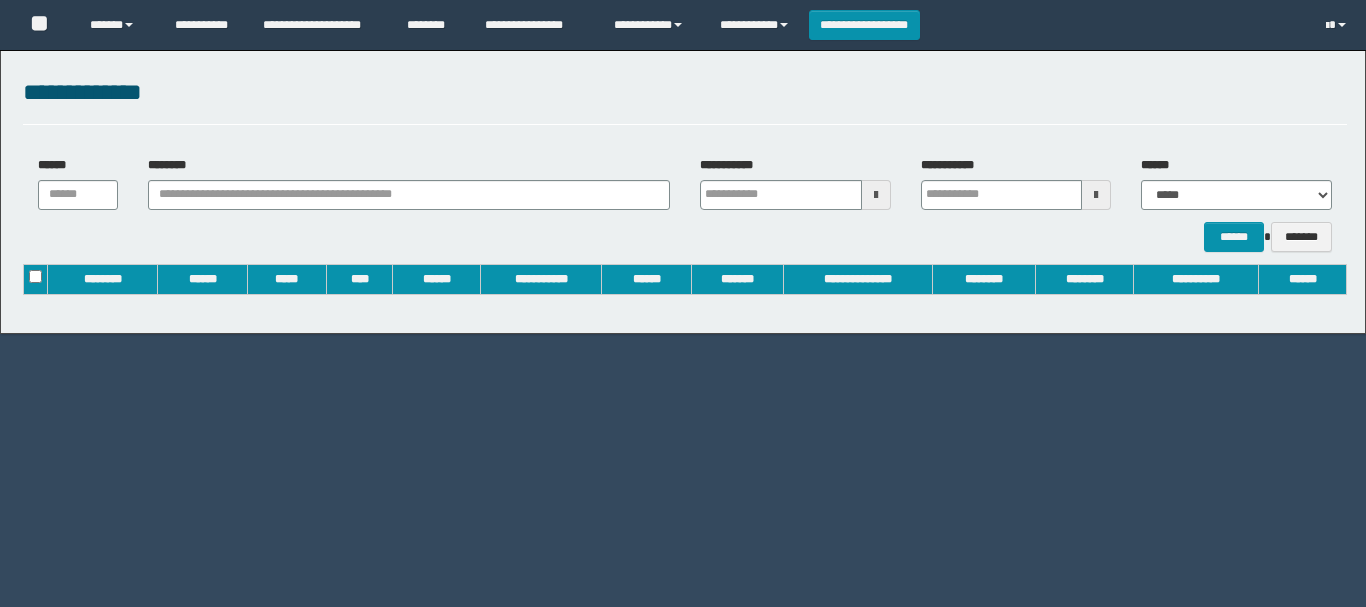 scroll, scrollTop: 0, scrollLeft: 0, axis: both 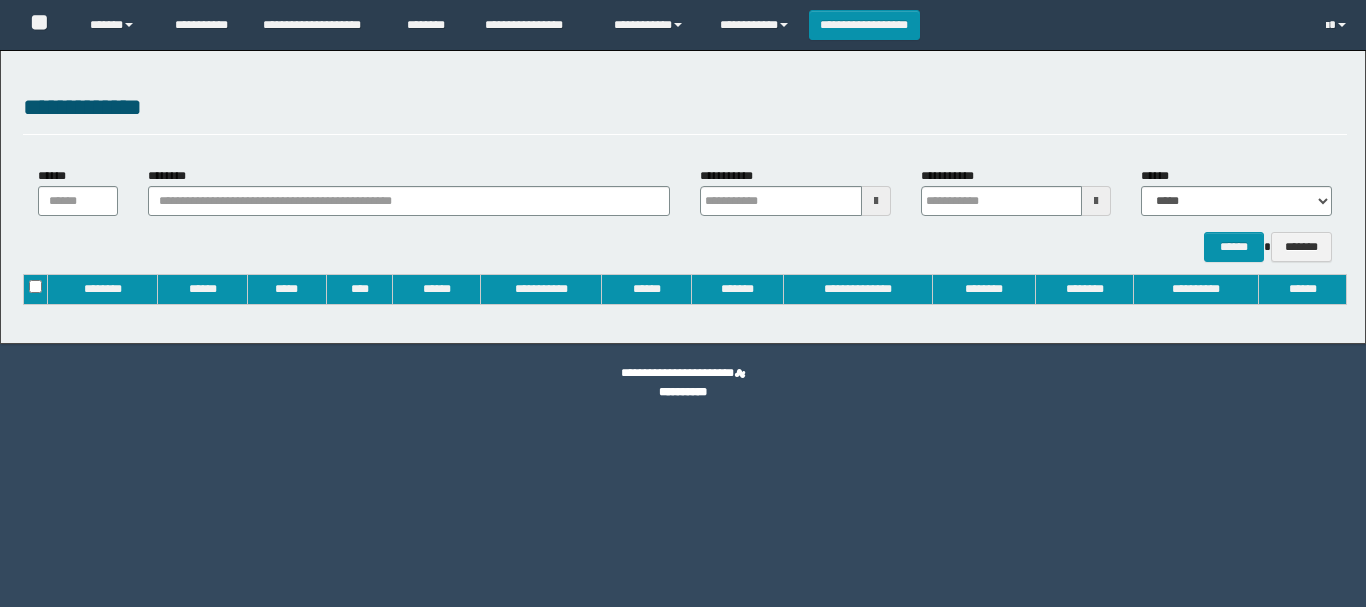 type on "**********" 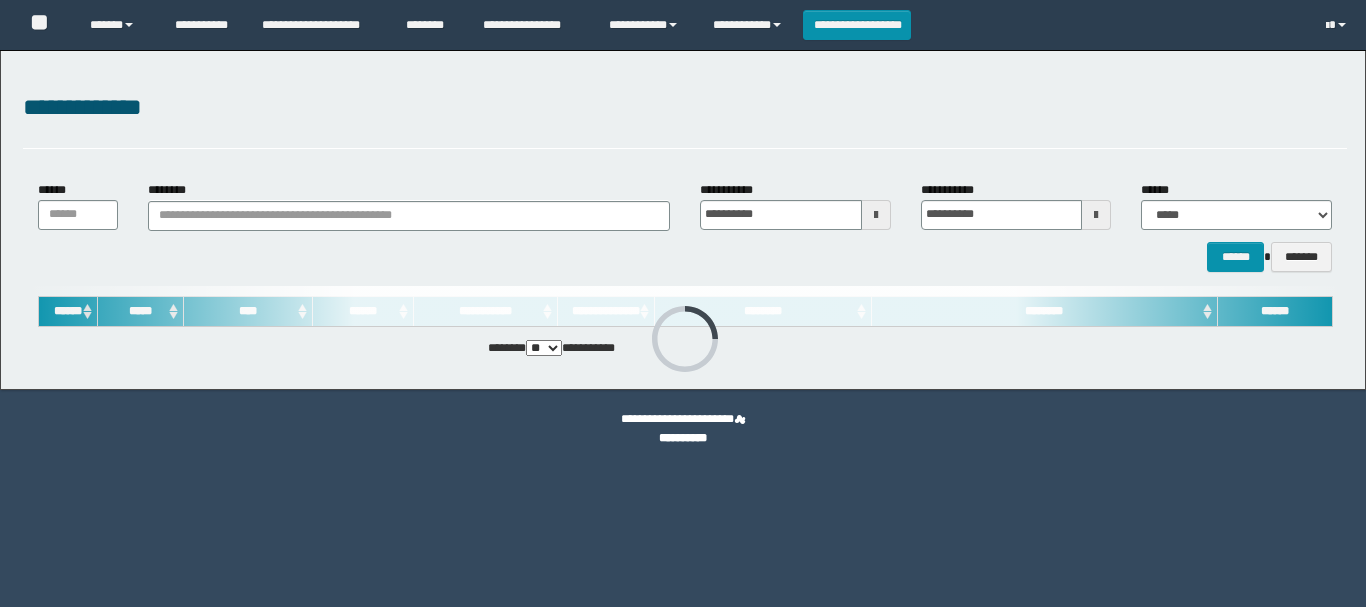 scroll, scrollTop: 0, scrollLeft: 0, axis: both 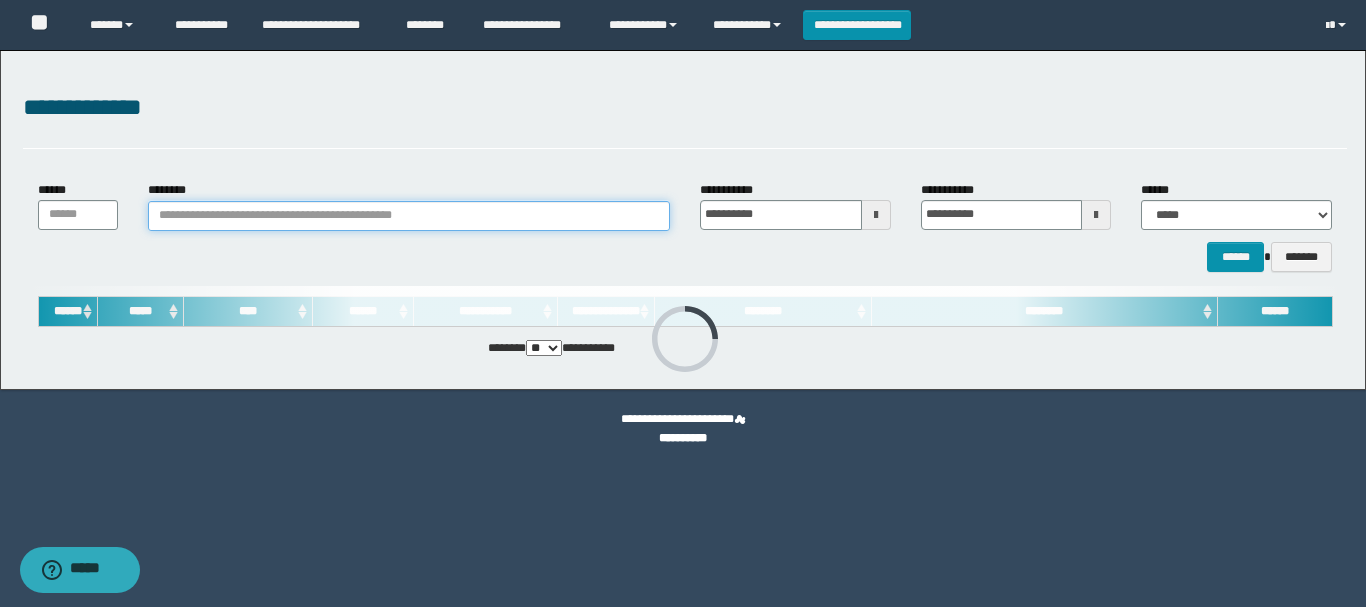 click on "********" at bounding box center [409, 216] 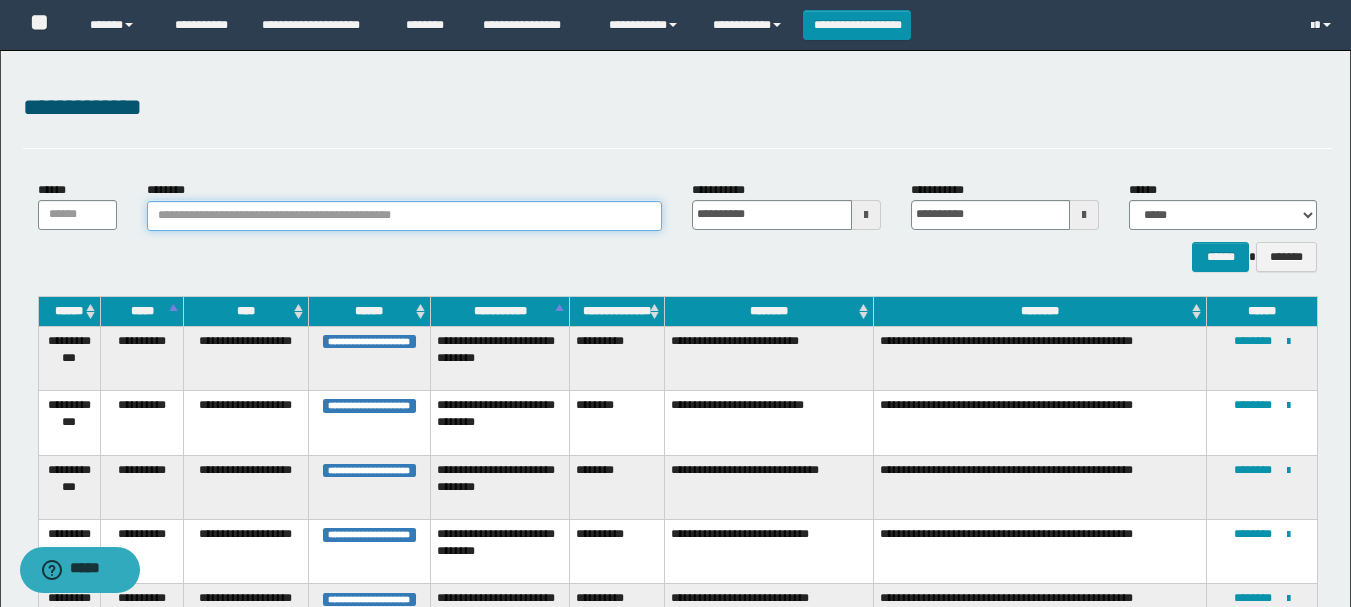 paste on "**********" 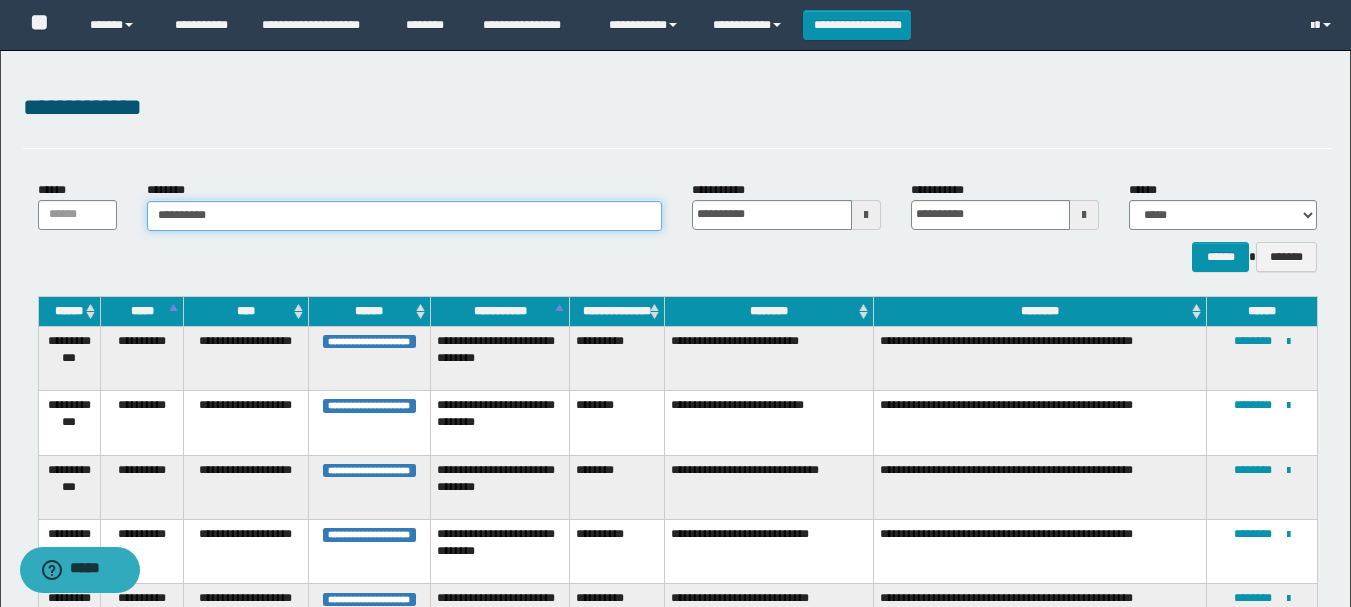 type on "**********" 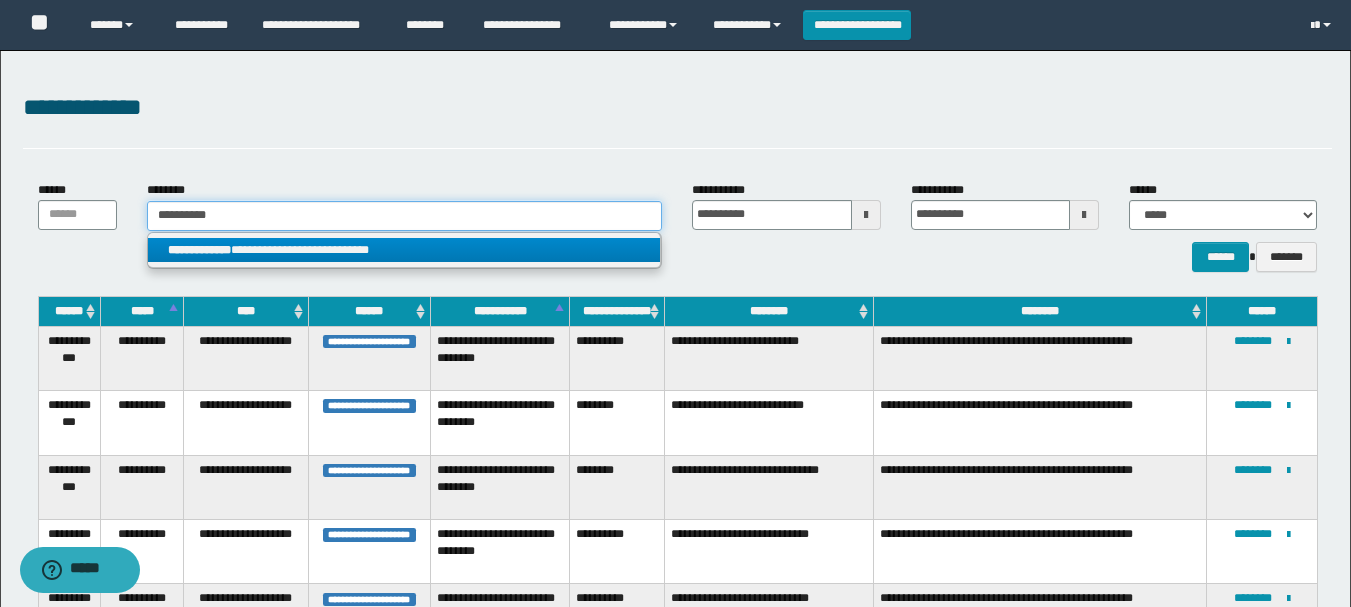 type on "**********" 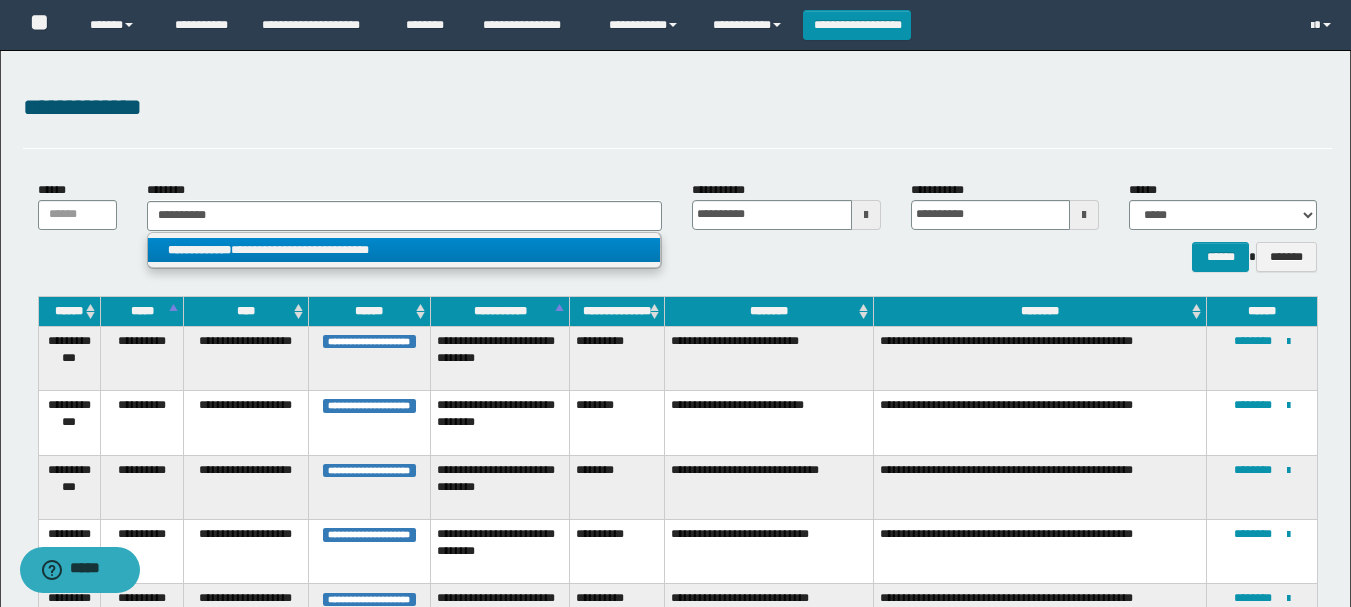 click on "**********" at bounding box center (404, 250) 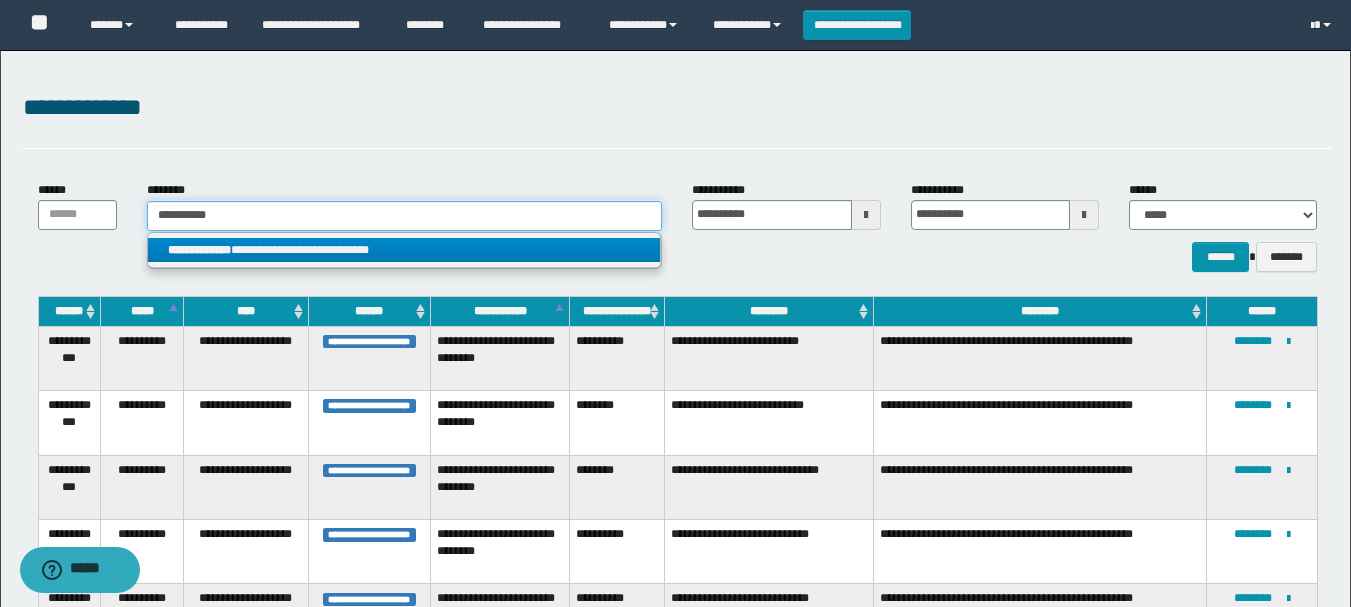 type 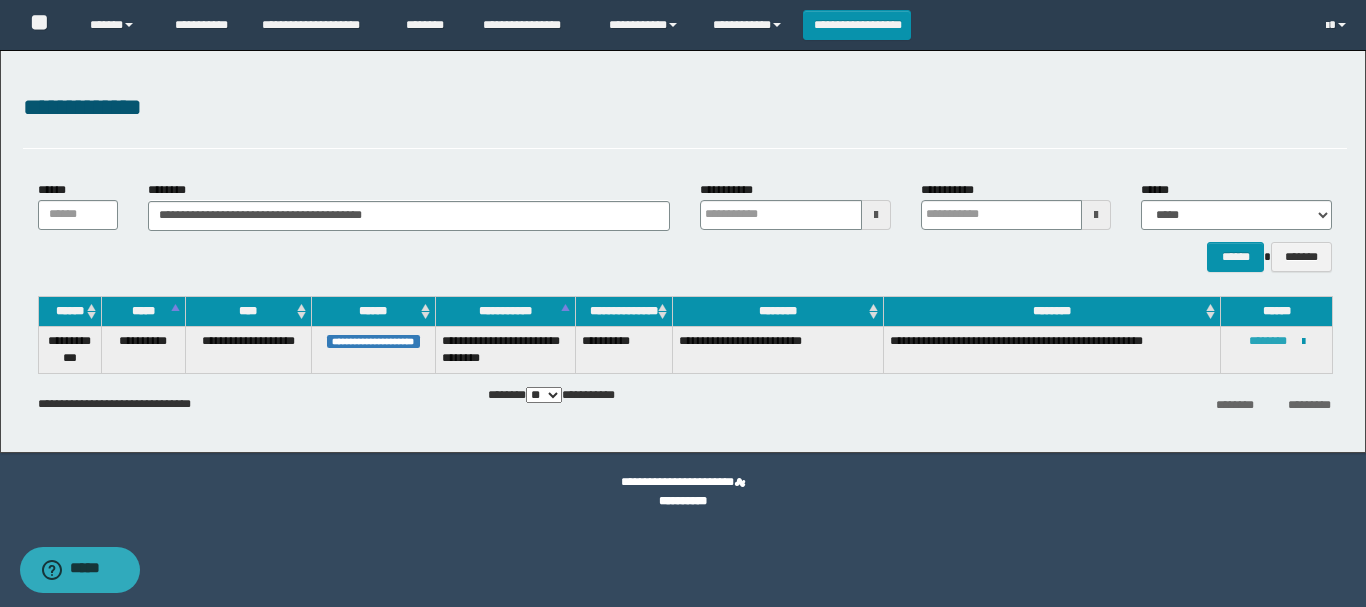 click on "********" at bounding box center [1268, 341] 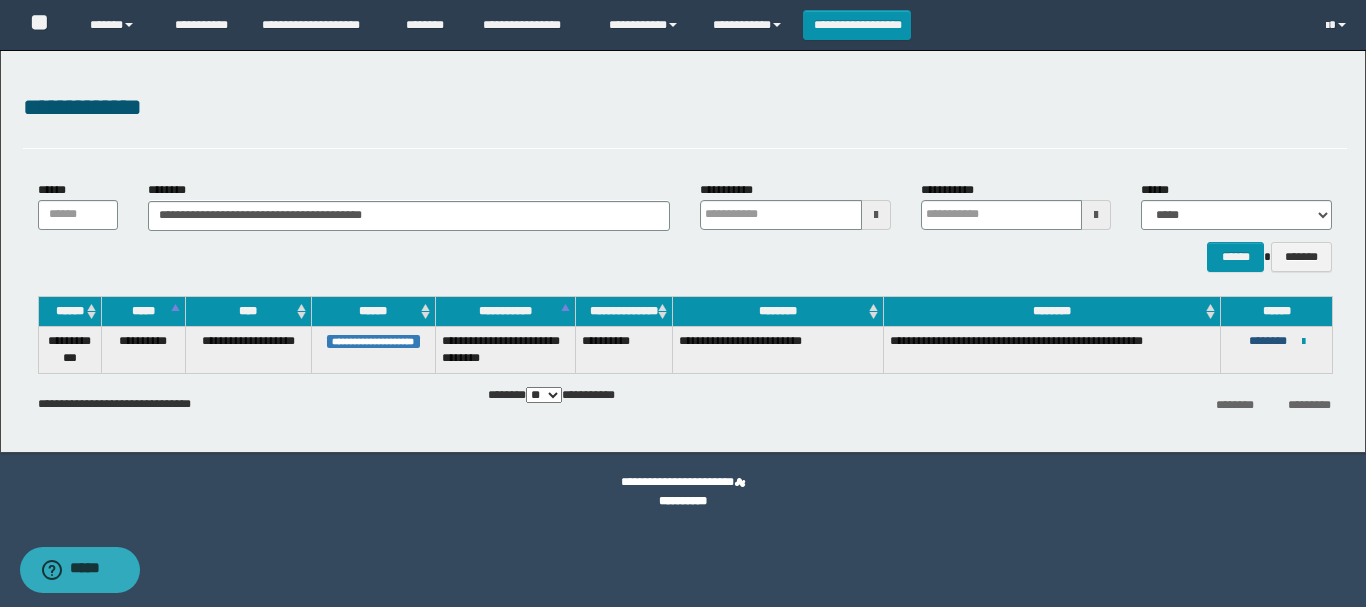 type 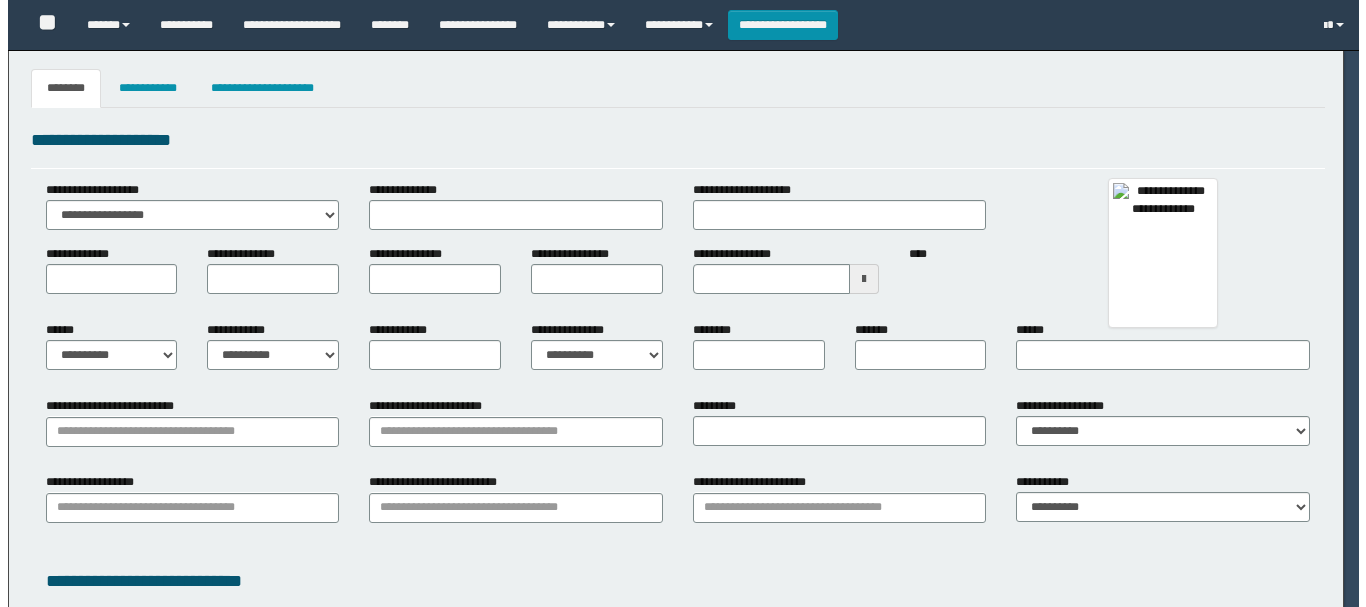 scroll, scrollTop: 0, scrollLeft: 0, axis: both 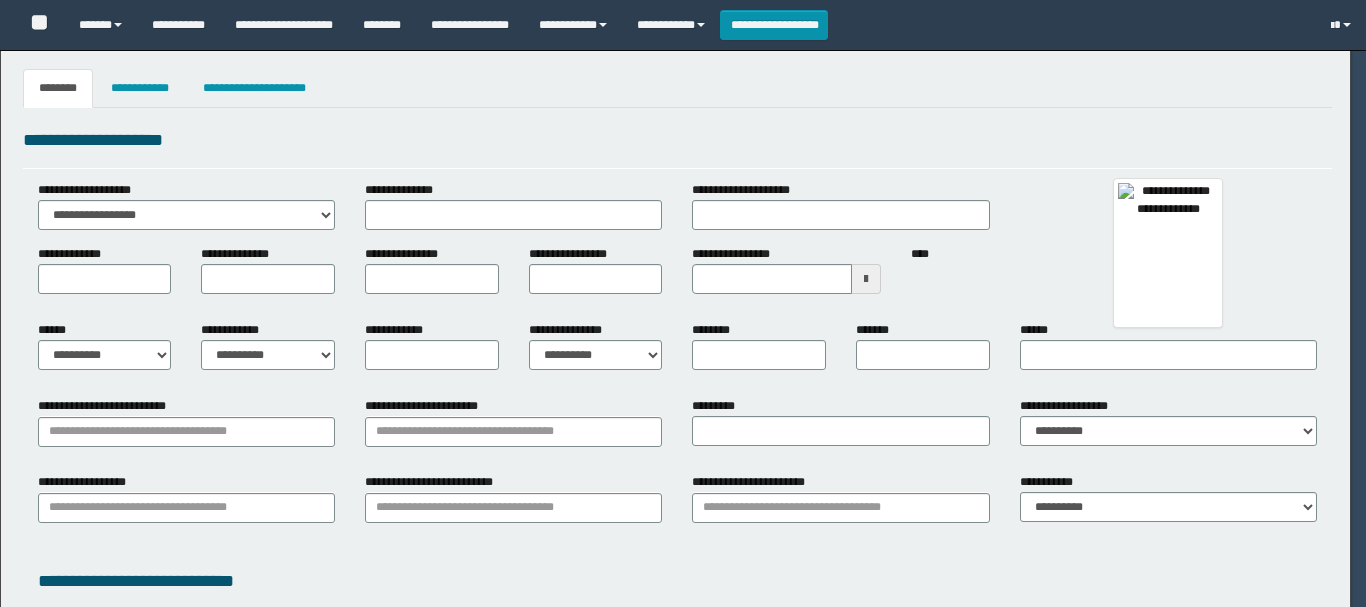 select on "***" 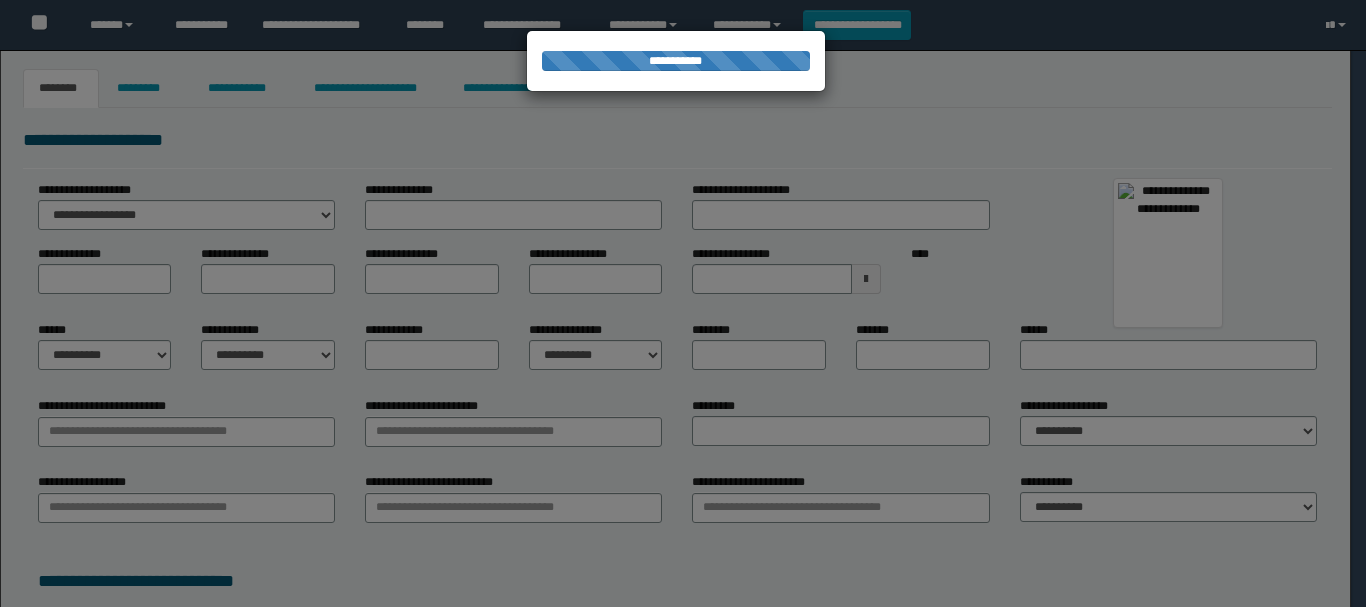 type on "********" 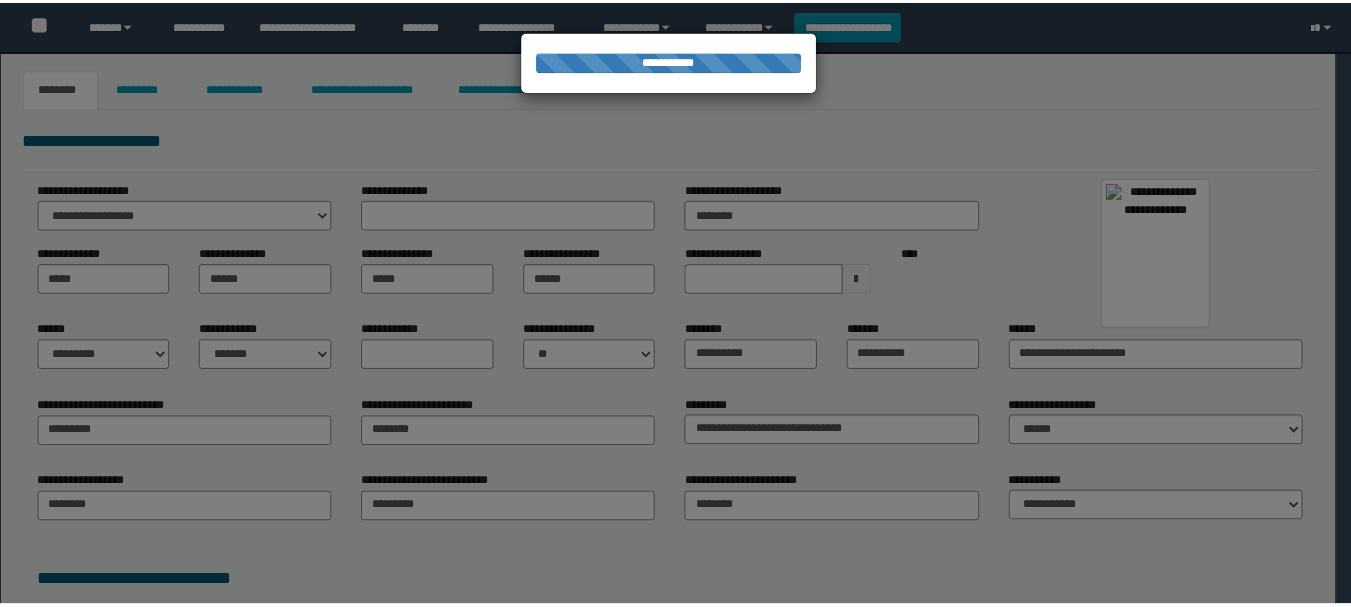 scroll, scrollTop: 0, scrollLeft: 0, axis: both 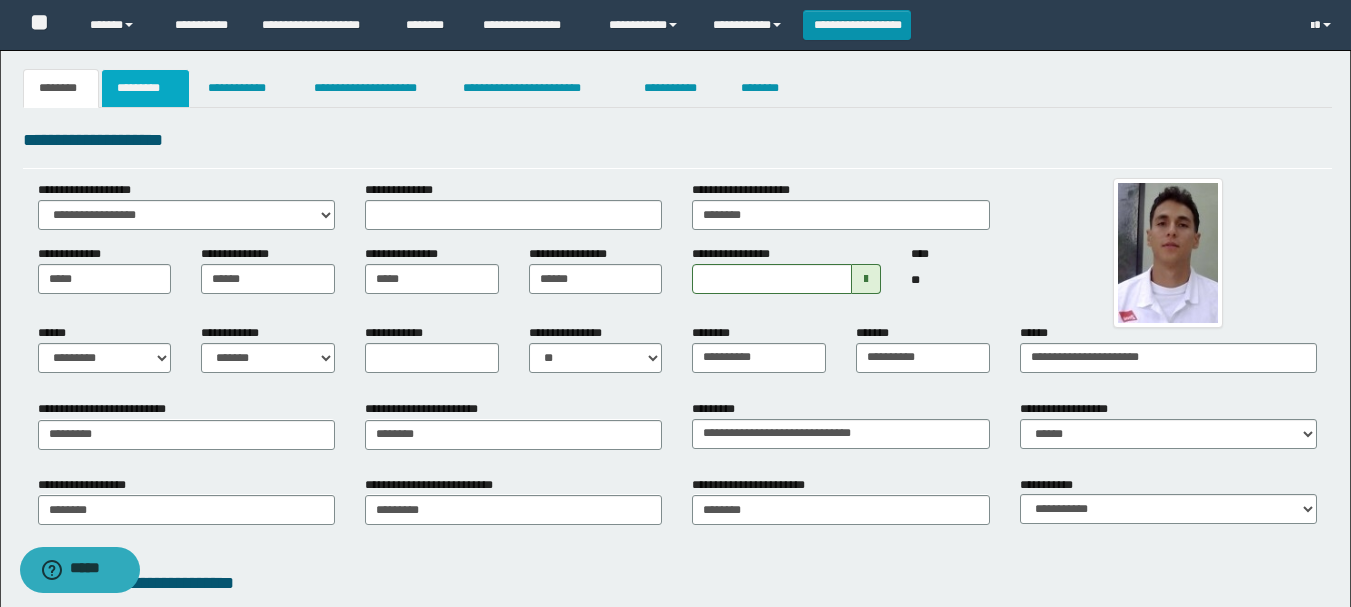 click on "*********" at bounding box center (145, 88) 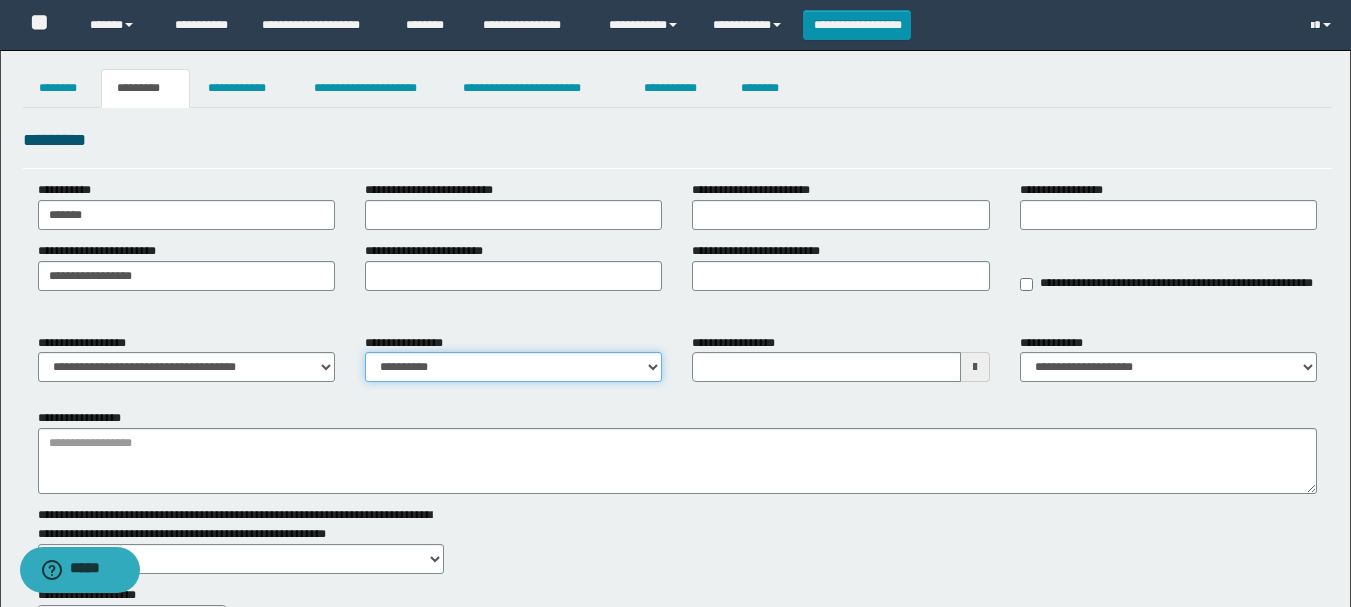 drag, startPoint x: 639, startPoint y: 371, endPoint x: 629, endPoint y: 378, distance: 12.206555 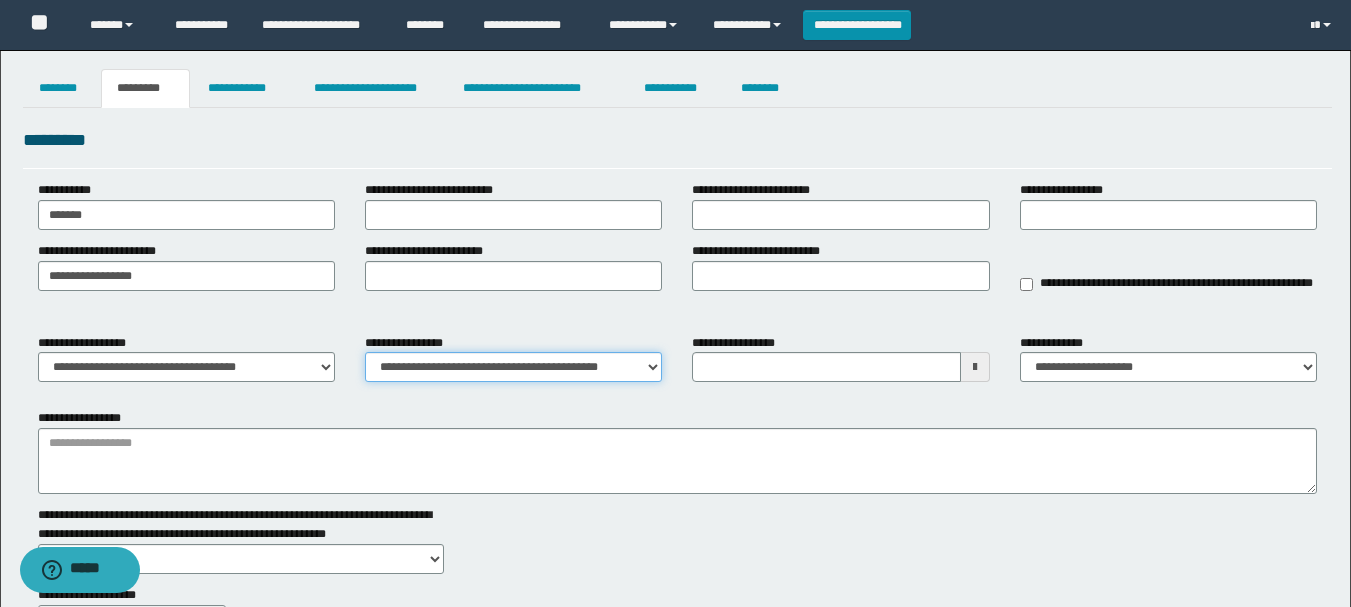click on "**********" at bounding box center (513, 367) 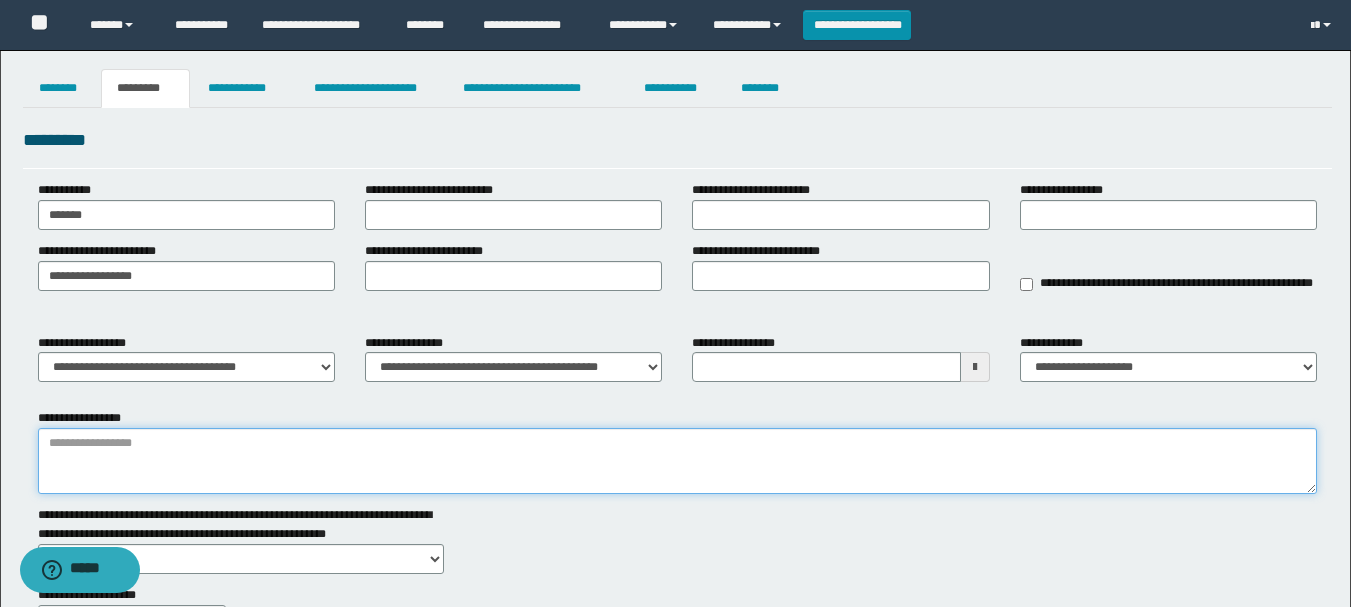 click on "**********" at bounding box center [677, 461] 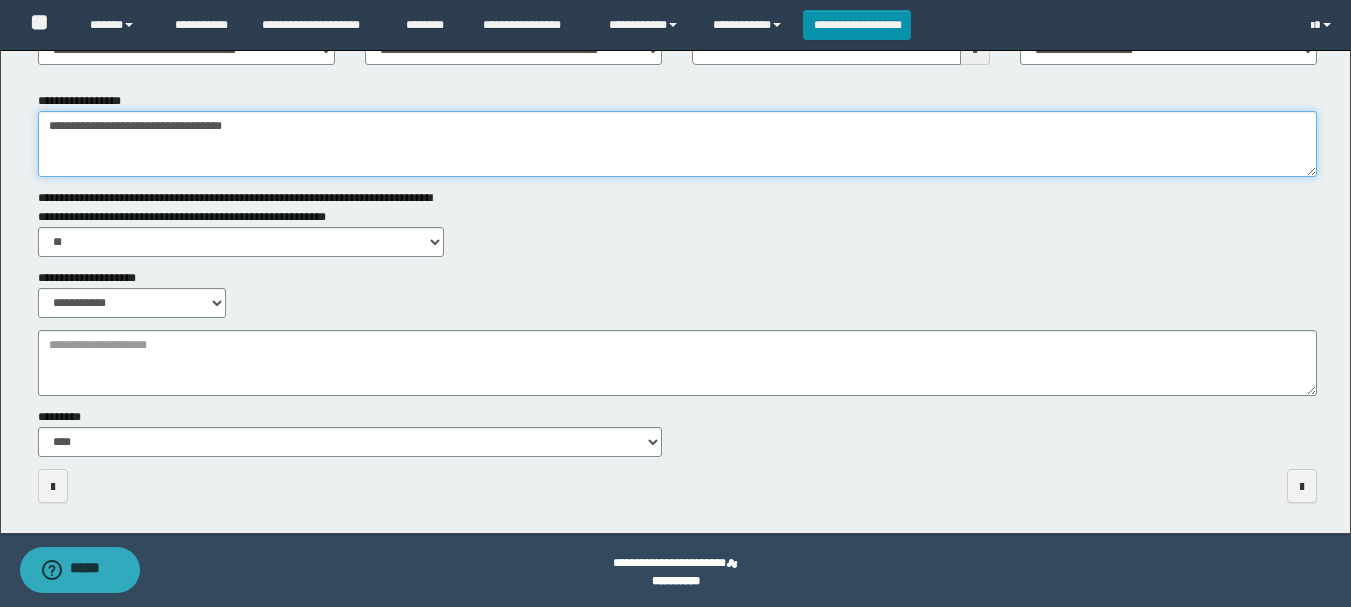 scroll, scrollTop: 321, scrollLeft: 0, axis: vertical 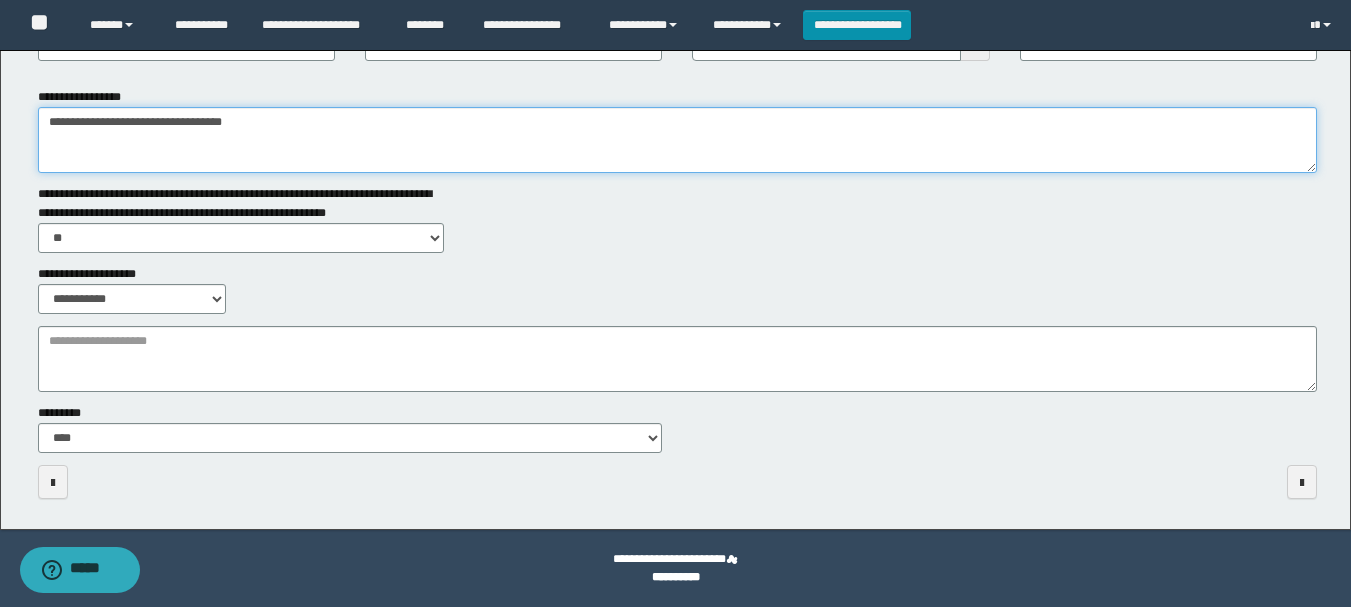 type on "**********" 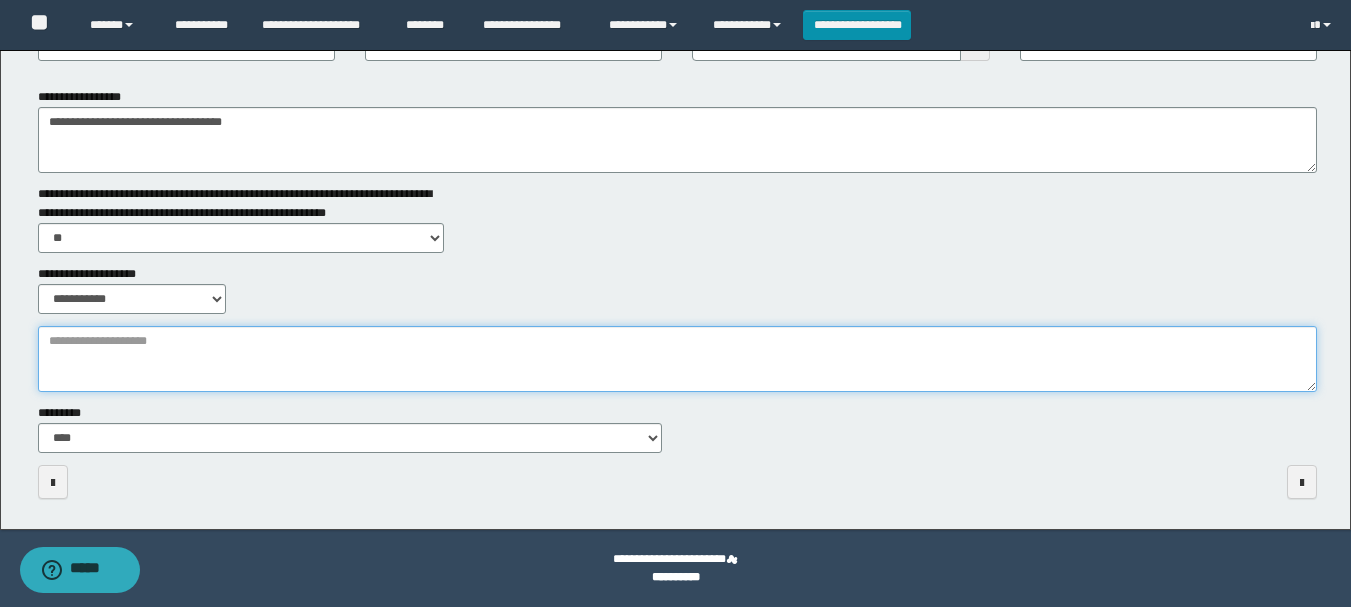 click on "**********" at bounding box center [677, 359] 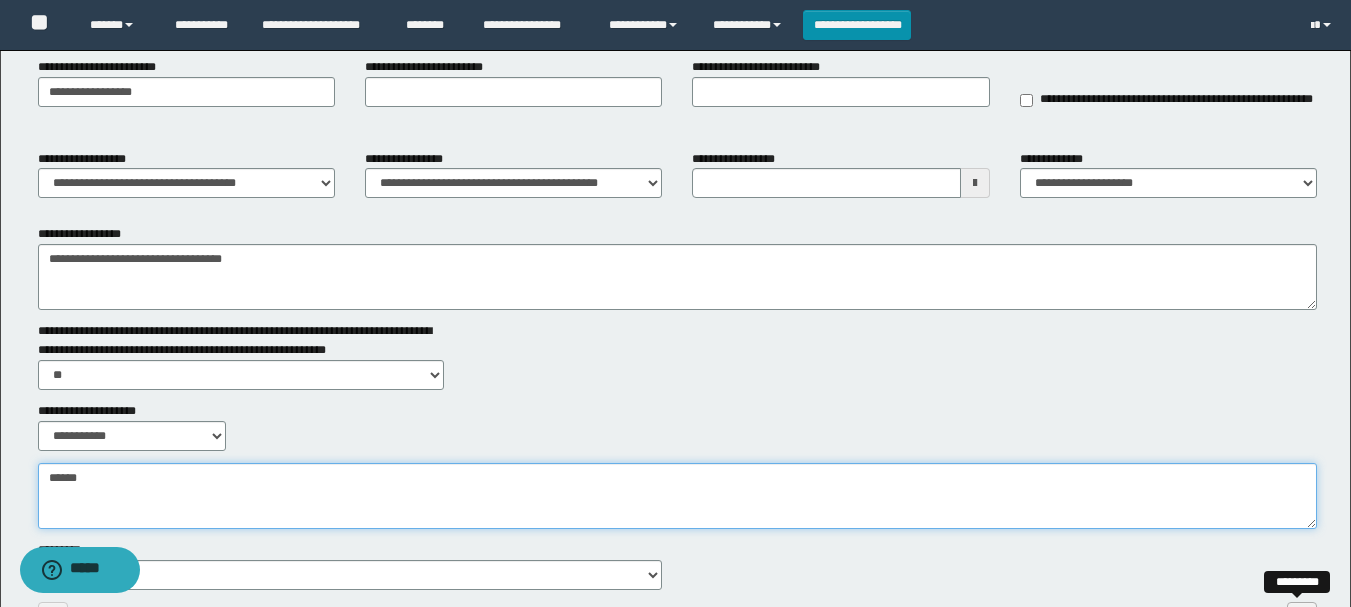 scroll, scrollTop: 321, scrollLeft: 0, axis: vertical 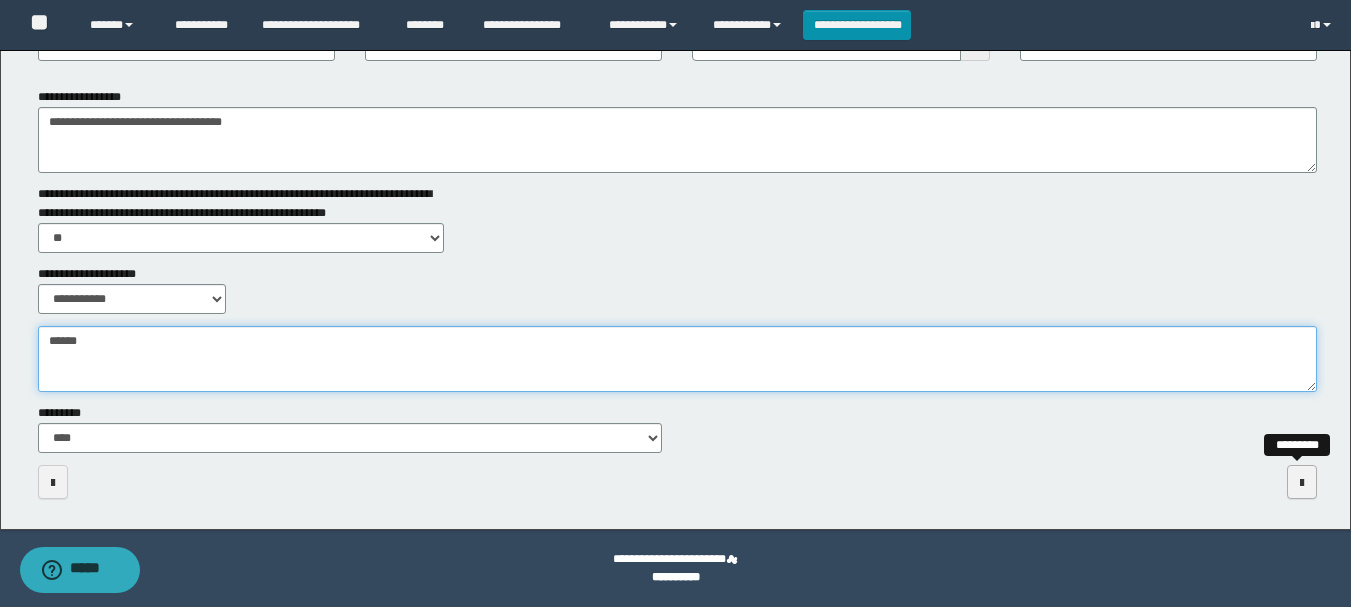 type on "*****" 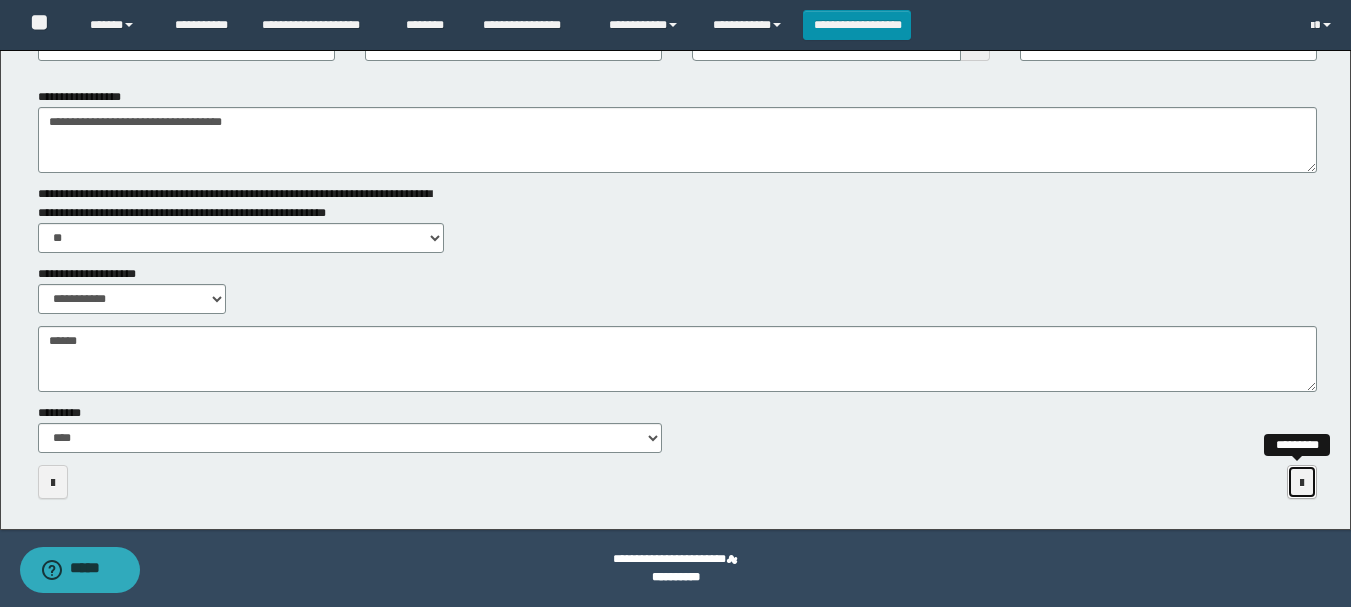 click at bounding box center [1302, 482] 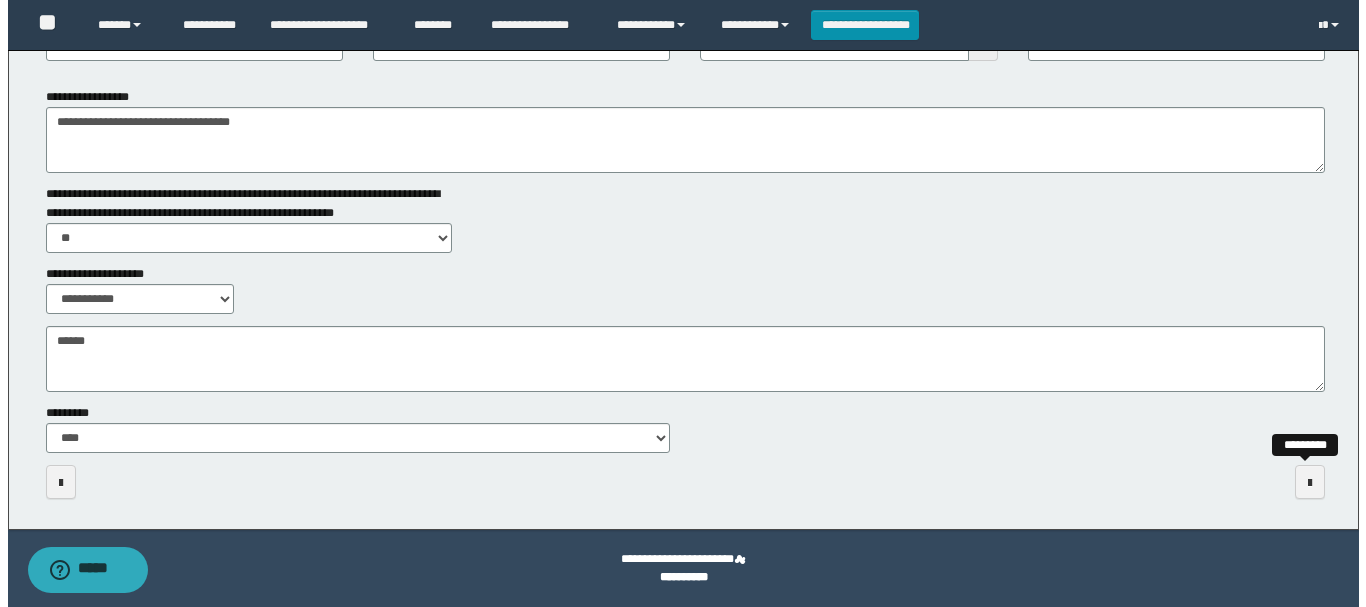 scroll, scrollTop: 0, scrollLeft: 0, axis: both 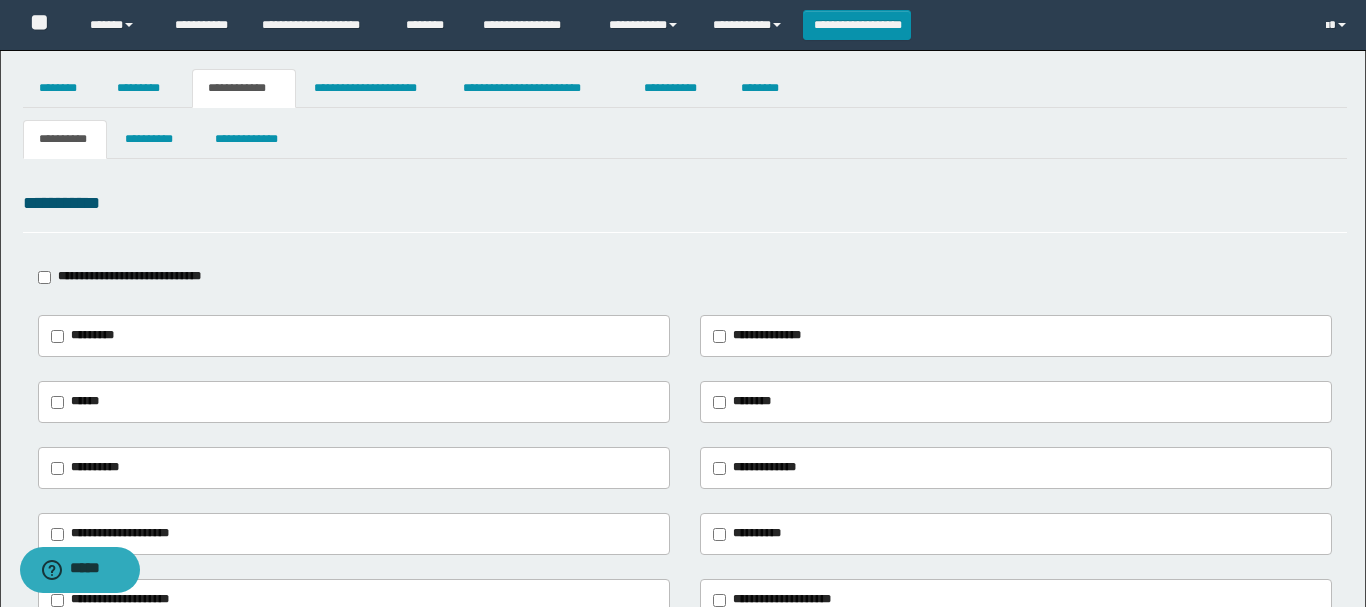 type on "**********" 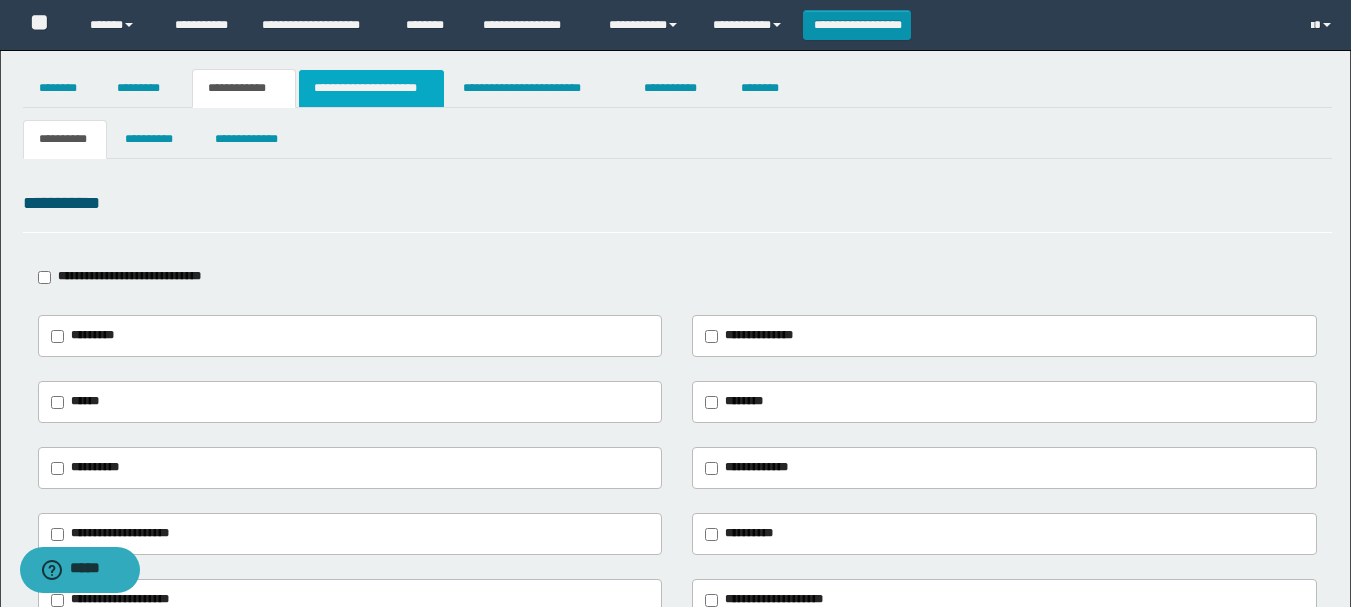 click on "**********" at bounding box center [371, 88] 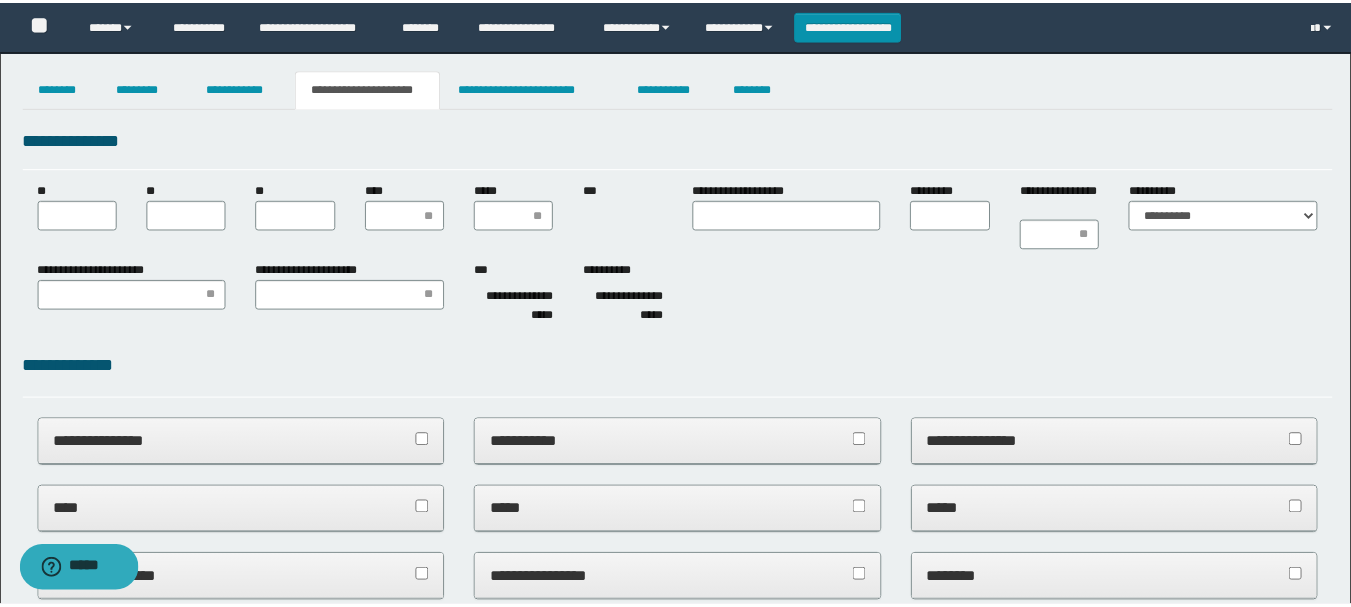 scroll, scrollTop: 0, scrollLeft: 0, axis: both 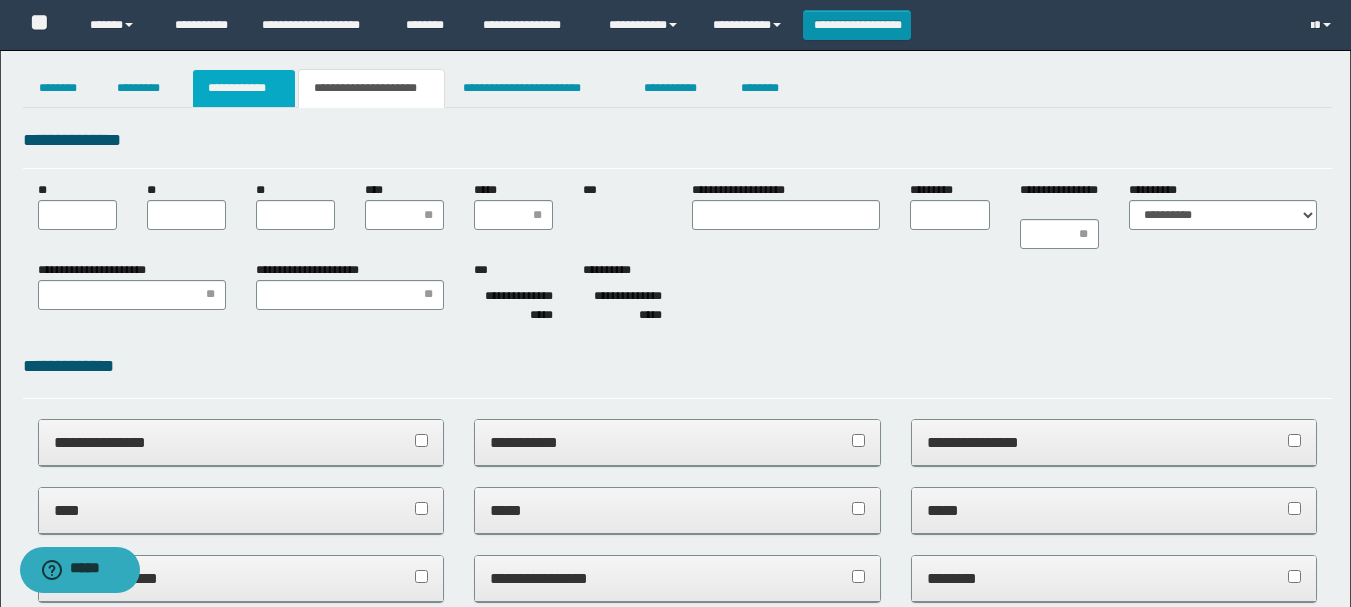 click on "**********" at bounding box center (244, 88) 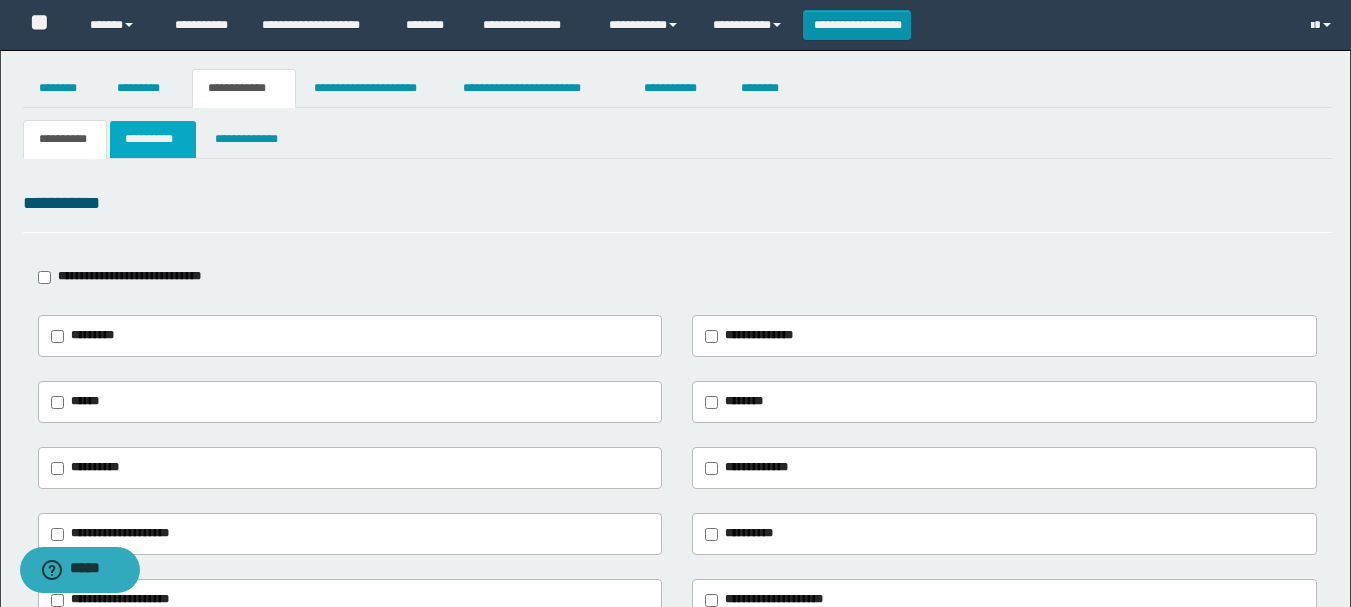click on "**********" at bounding box center (153, 139) 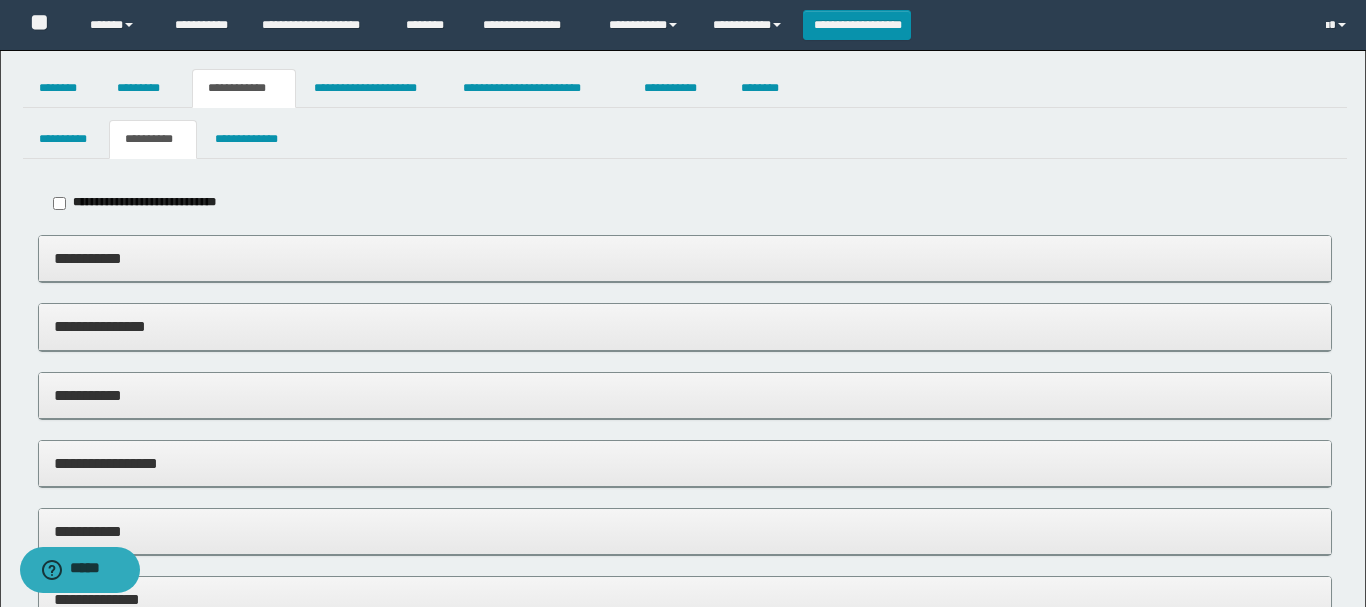 type on "*****" 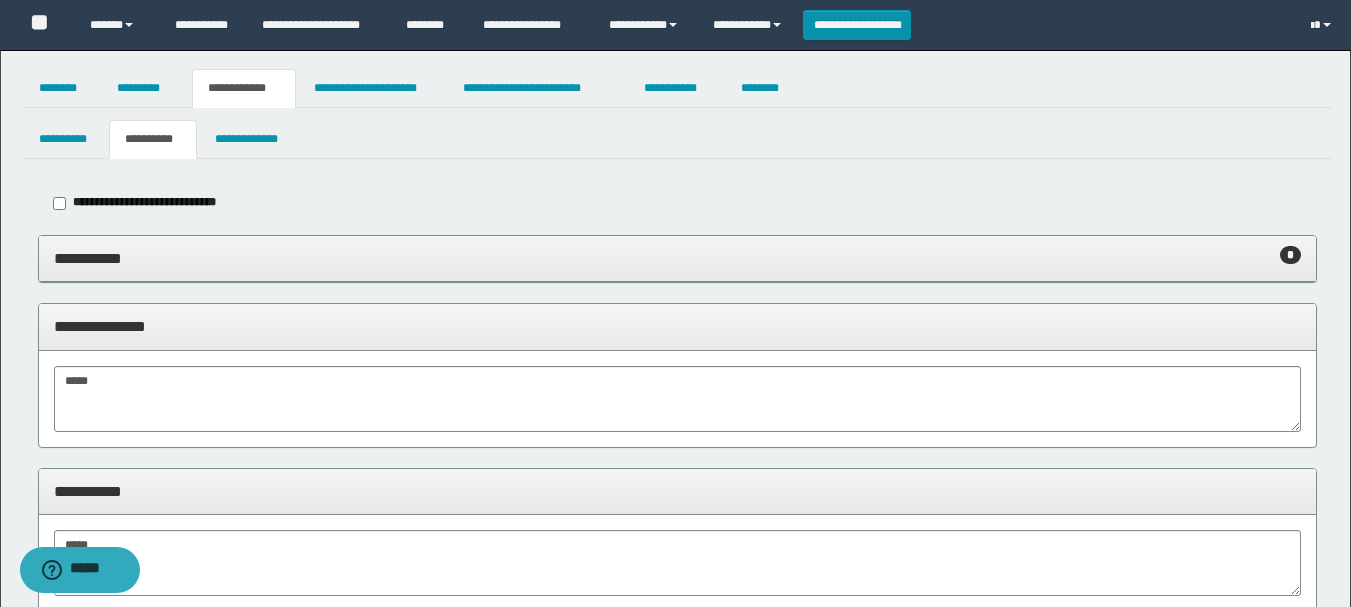 click on "**********" at bounding box center (677, 258) 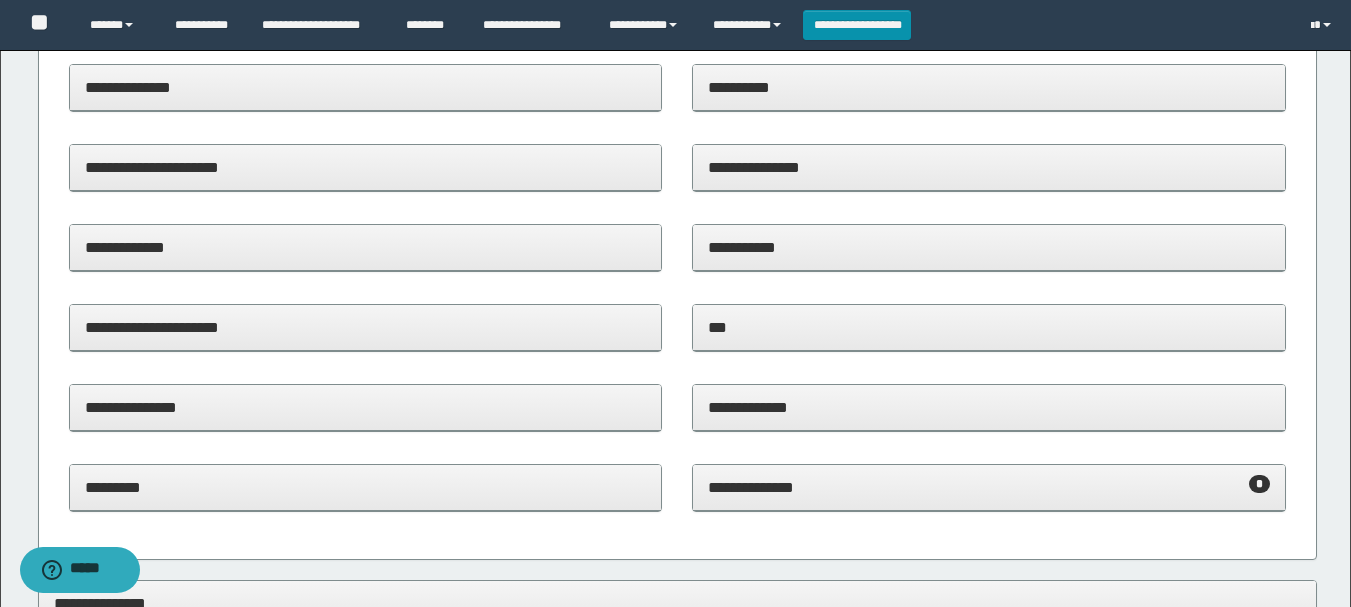 scroll, scrollTop: 400, scrollLeft: 0, axis: vertical 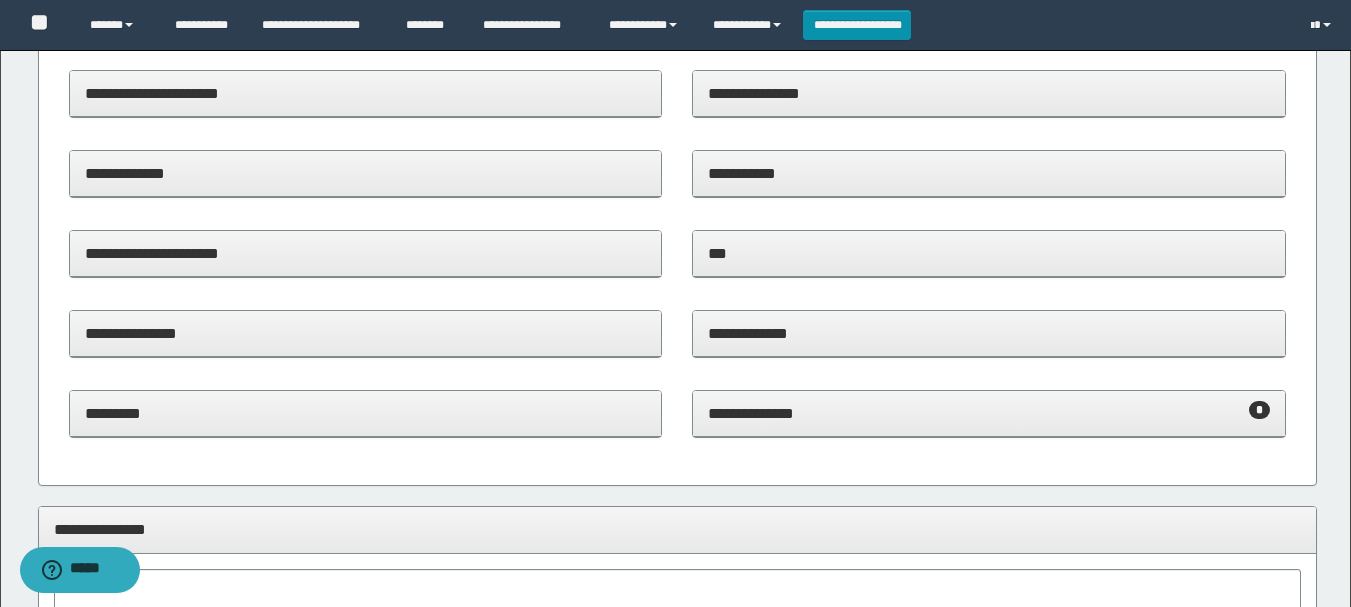 click on "**********" at bounding box center (989, 413) 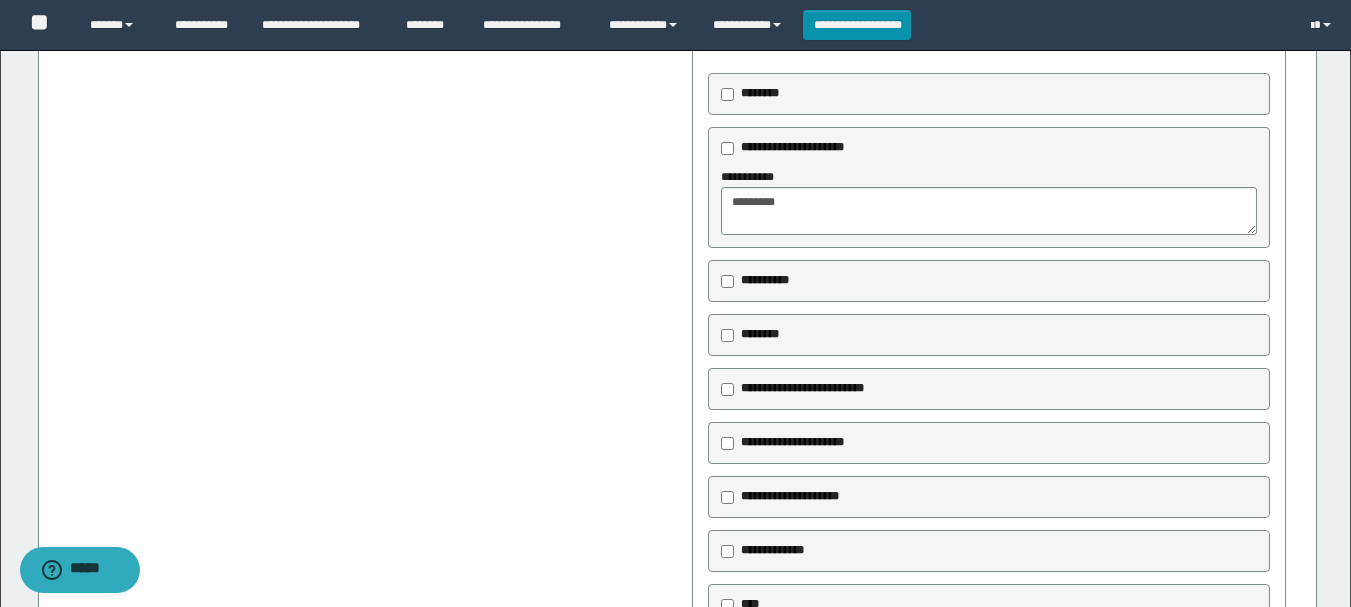 scroll, scrollTop: 600, scrollLeft: 0, axis: vertical 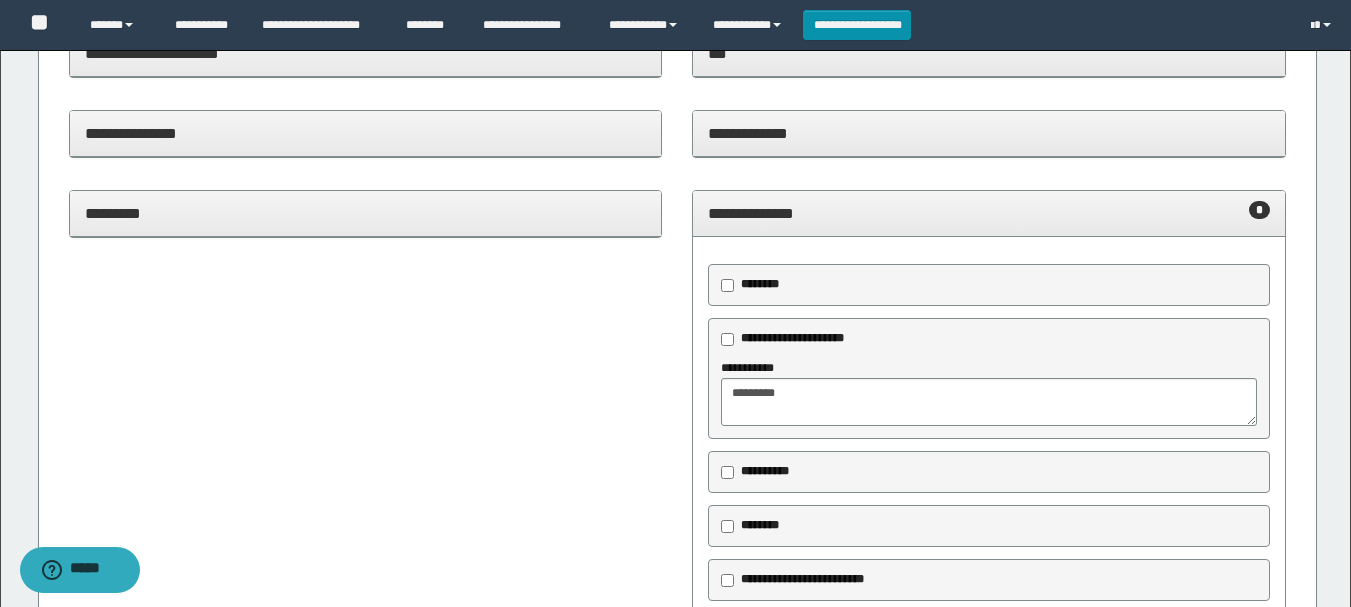 click on "**********" at bounding box center (989, 213) 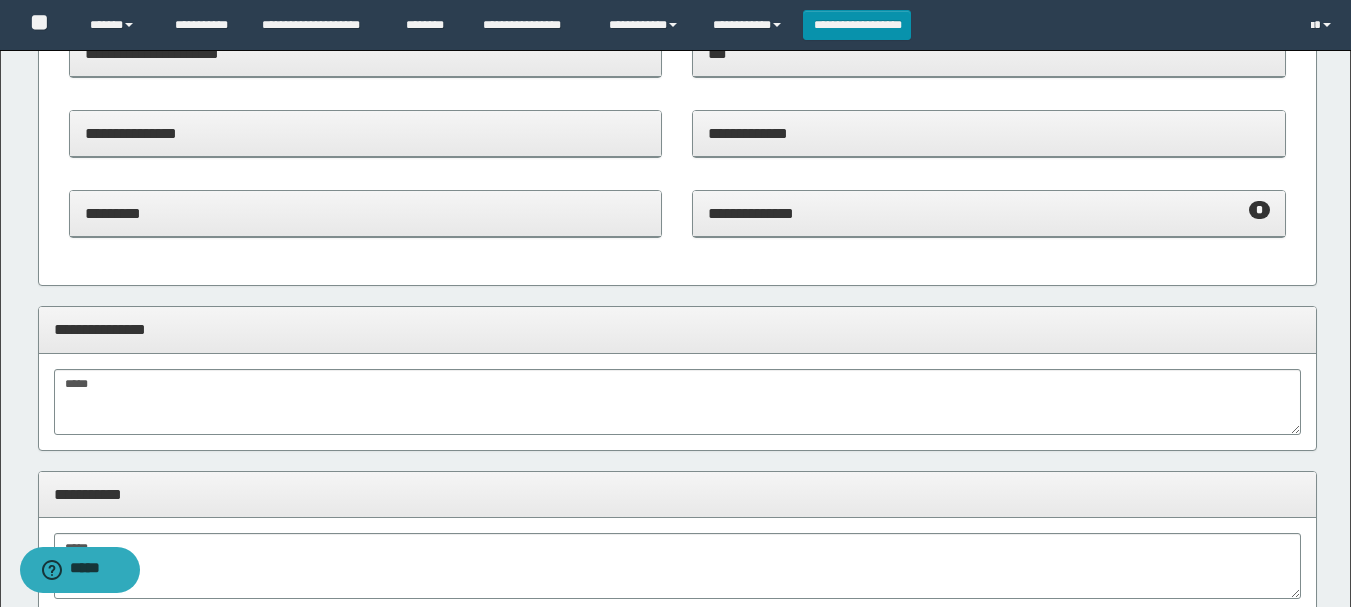 scroll, scrollTop: 200, scrollLeft: 0, axis: vertical 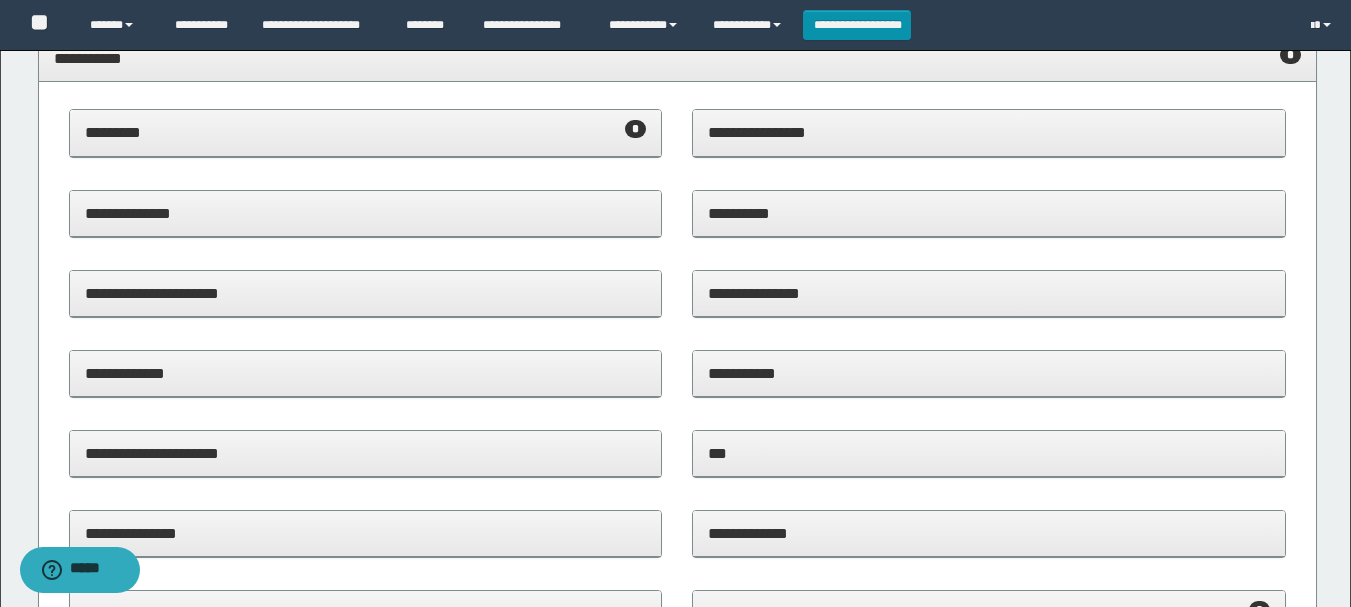 click on "********* *" at bounding box center (366, 132) 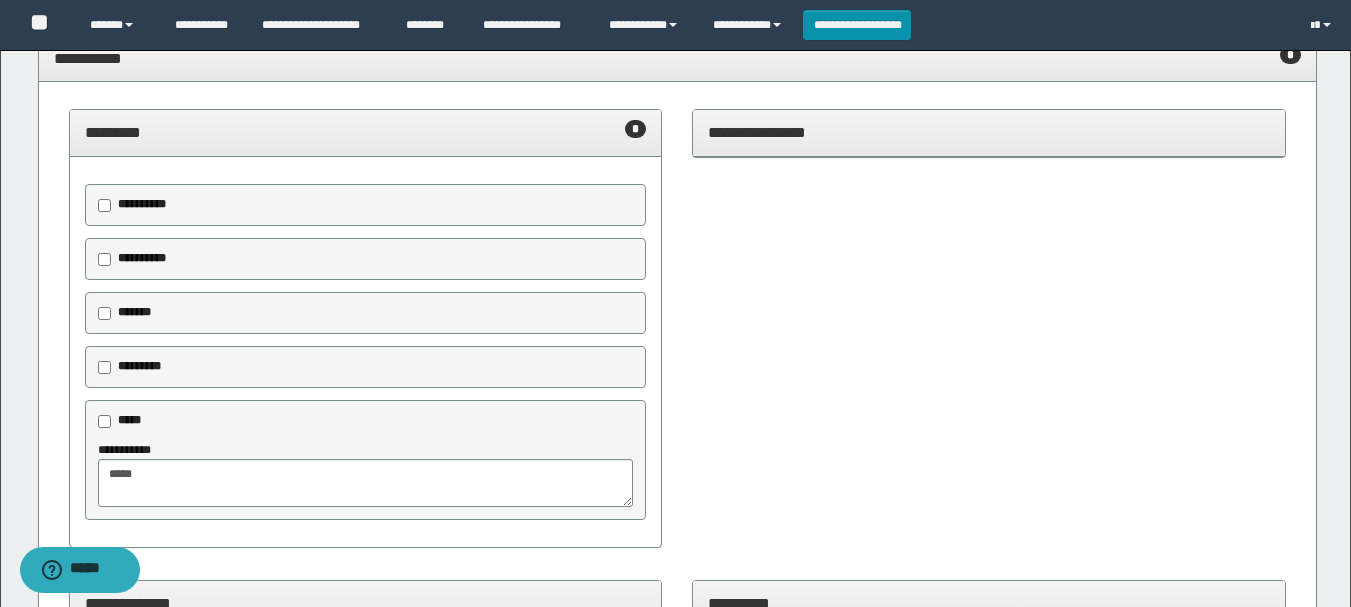 click on "********* *" at bounding box center (366, 132) 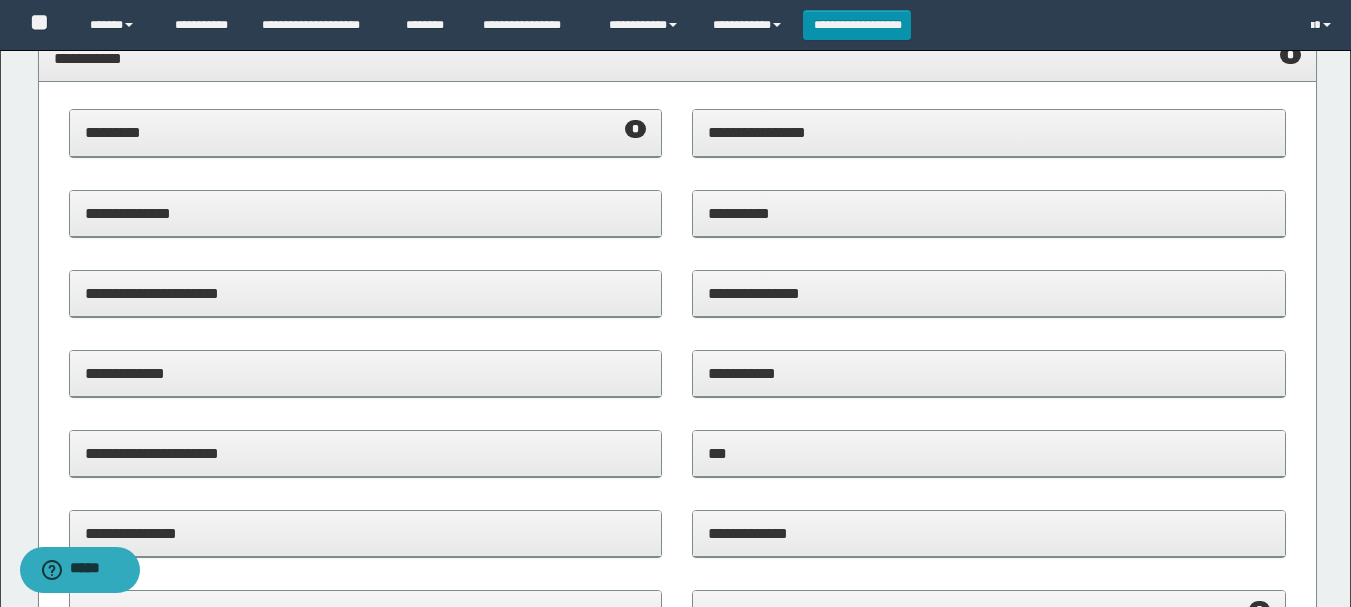 click on "********* *" at bounding box center (366, 132) 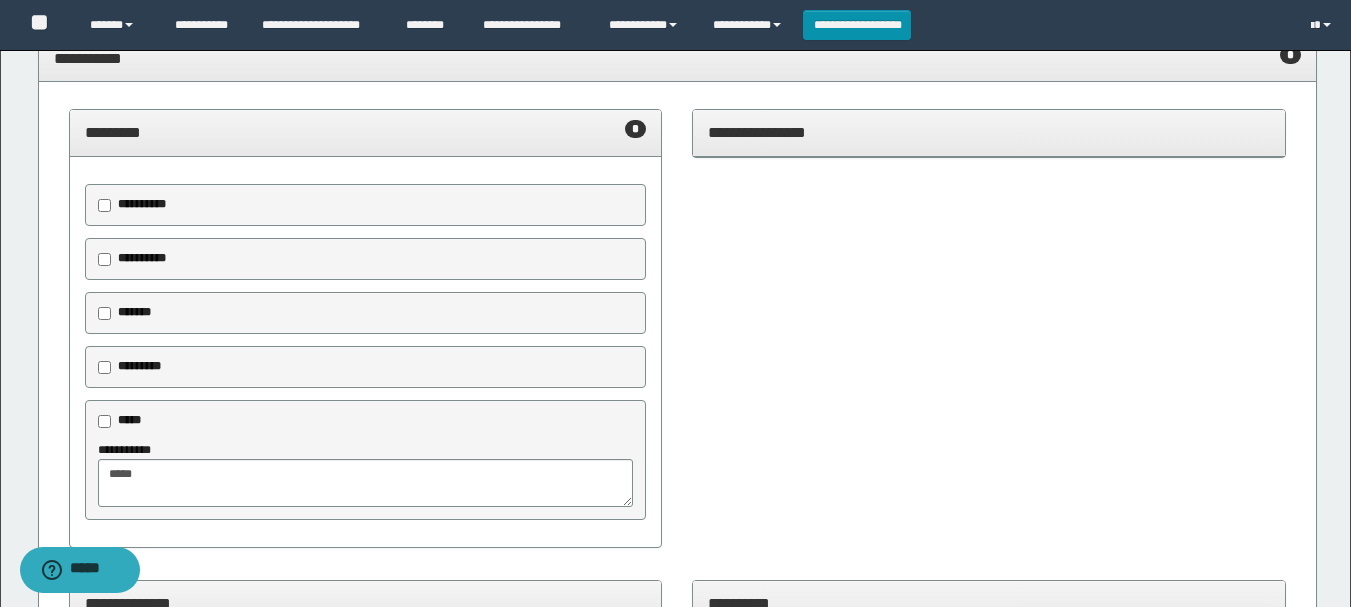 click on "********* *" at bounding box center (366, 132) 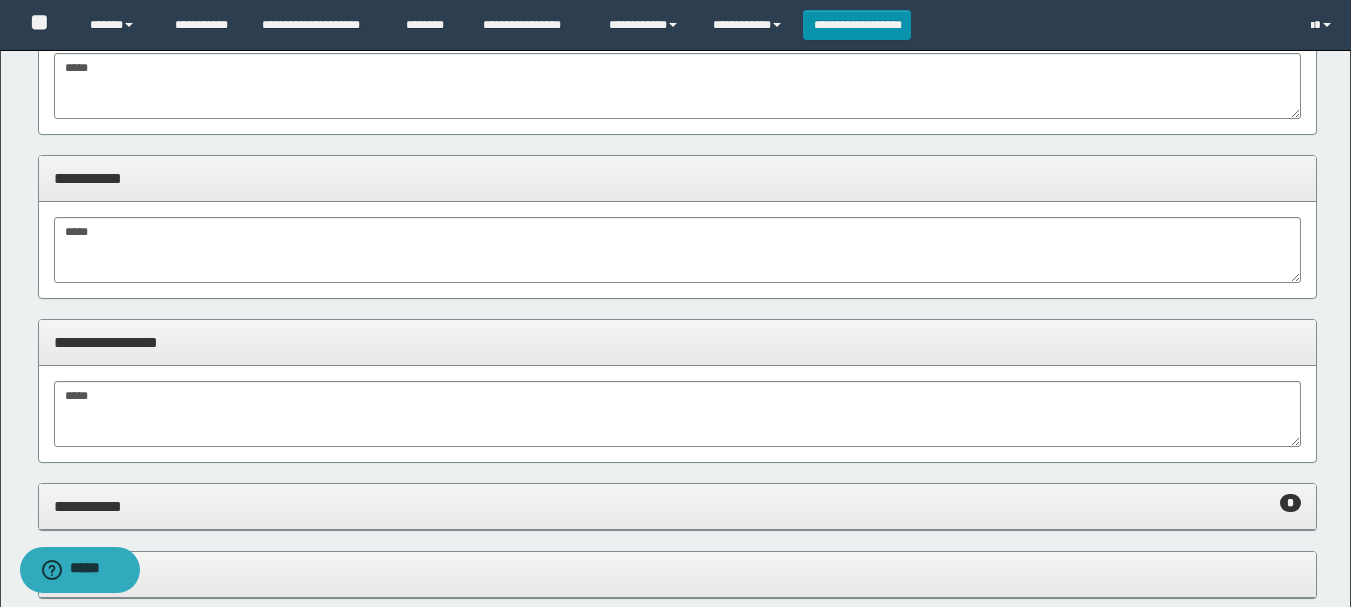 scroll, scrollTop: 1100, scrollLeft: 0, axis: vertical 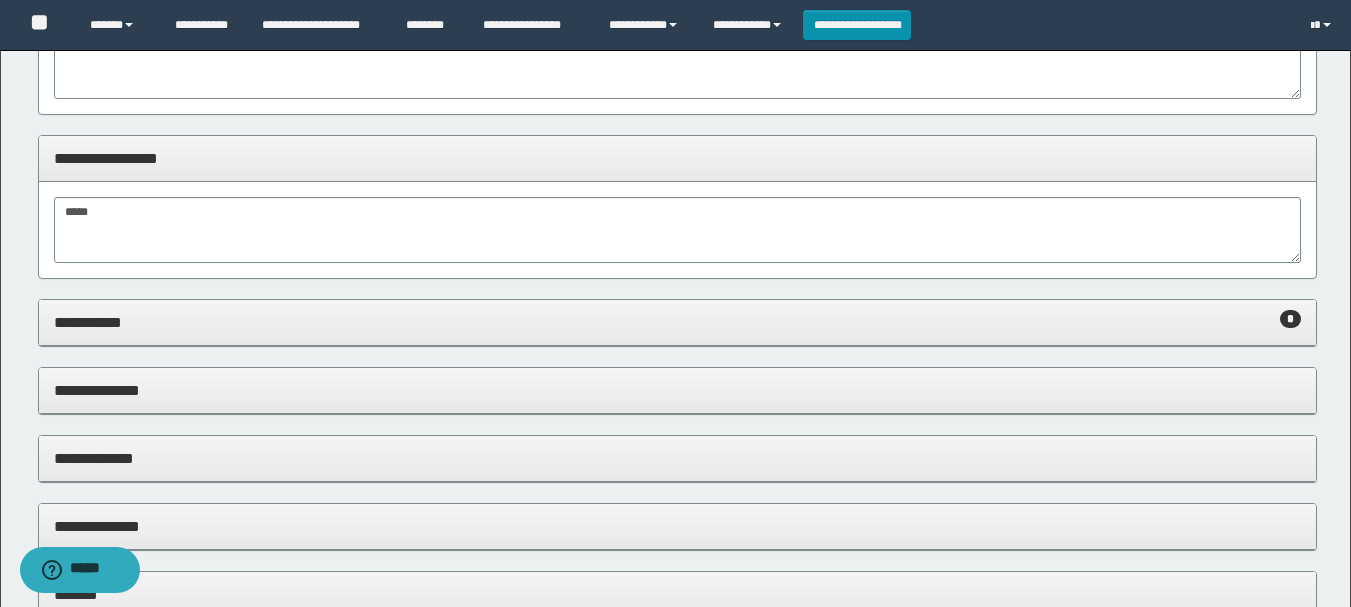 click on "**********" at bounding box center (677, 323) 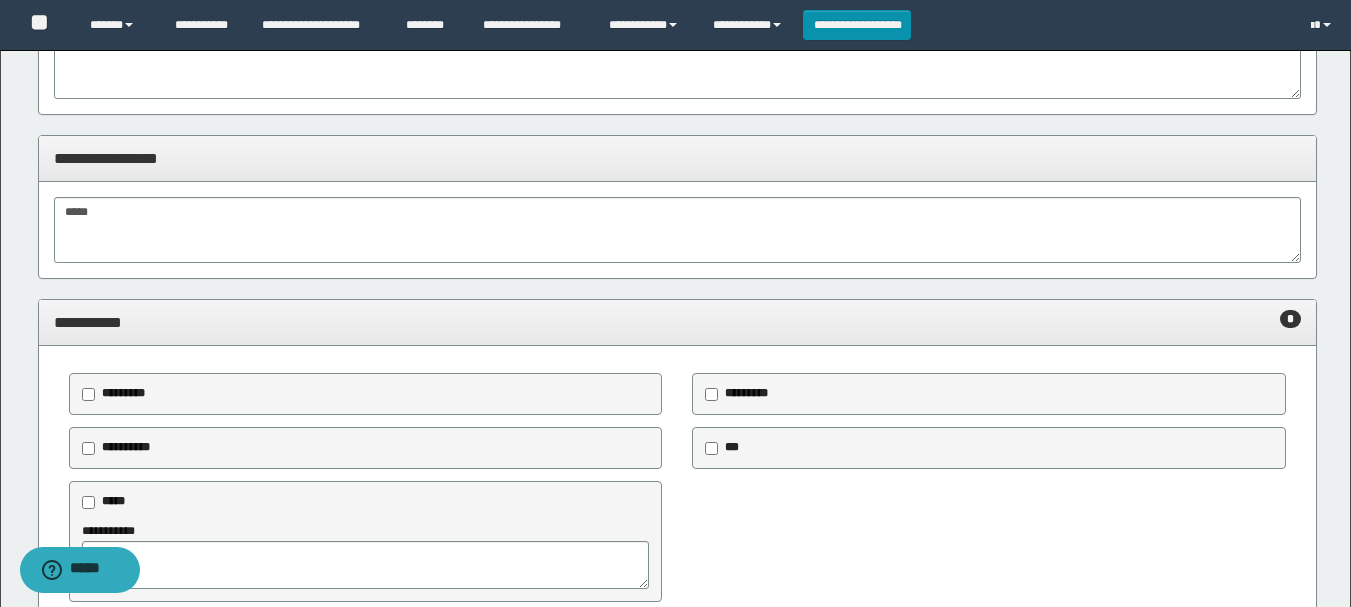 click on "**********" at bounding box center [677, 323] 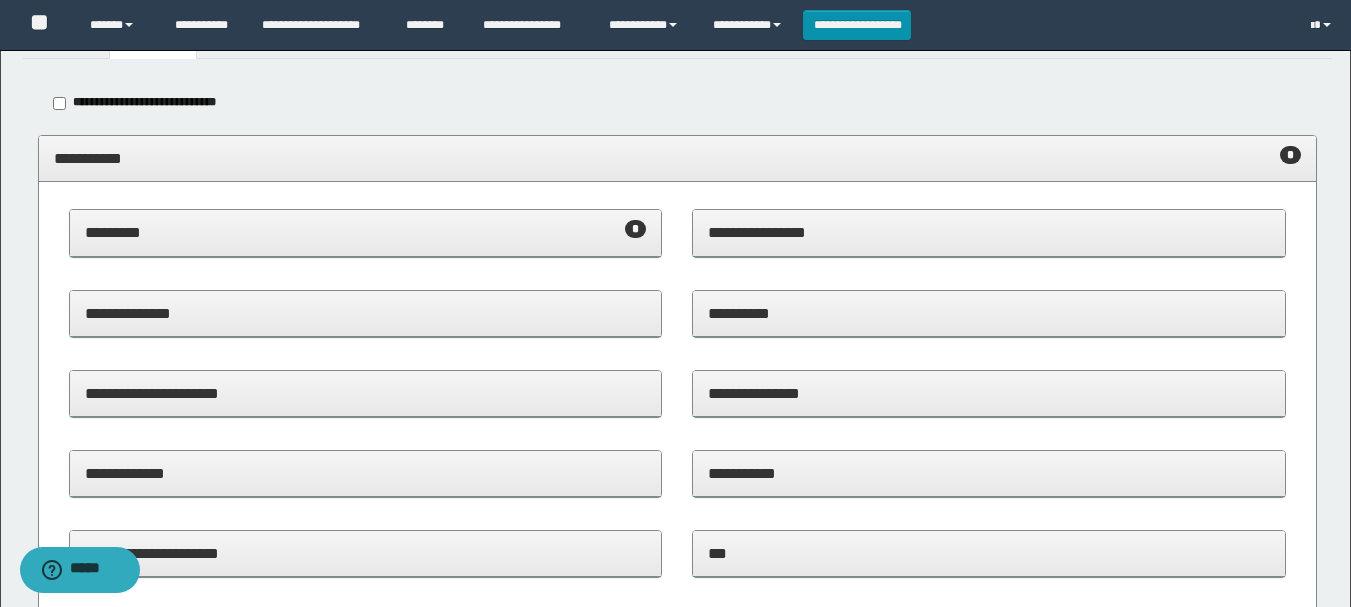 scroll, scrollTop: 0, scrollLeft: 0, axis: both 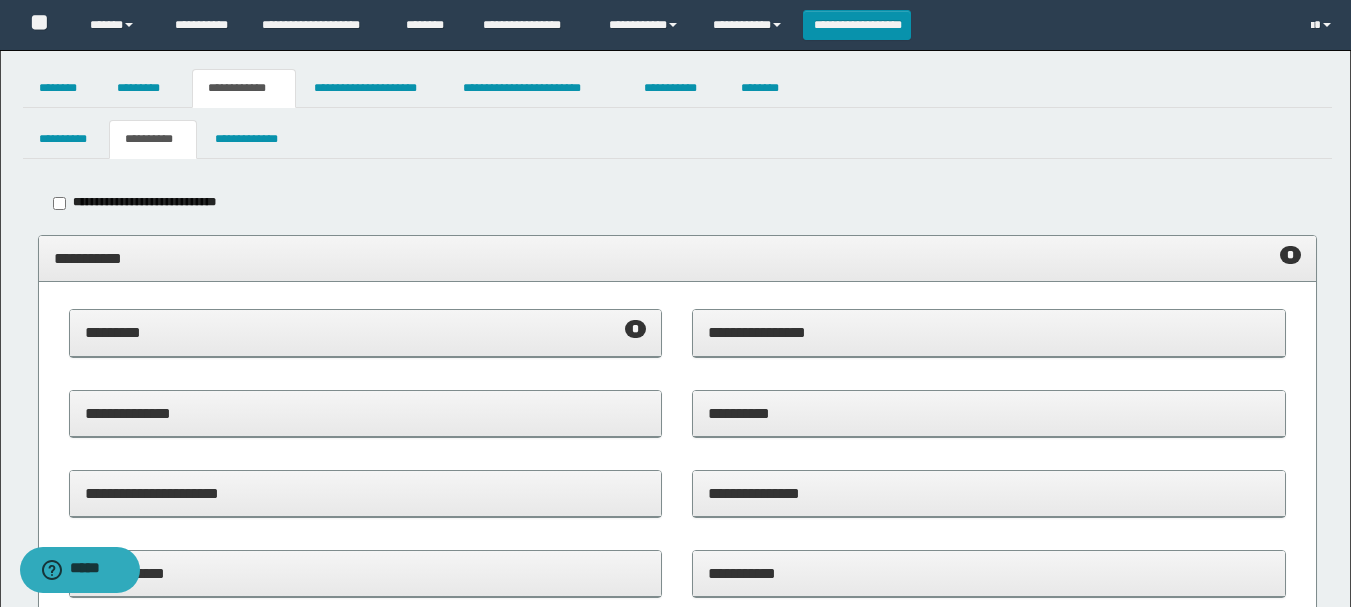 click on "**********" at bounding box center (677, 258) 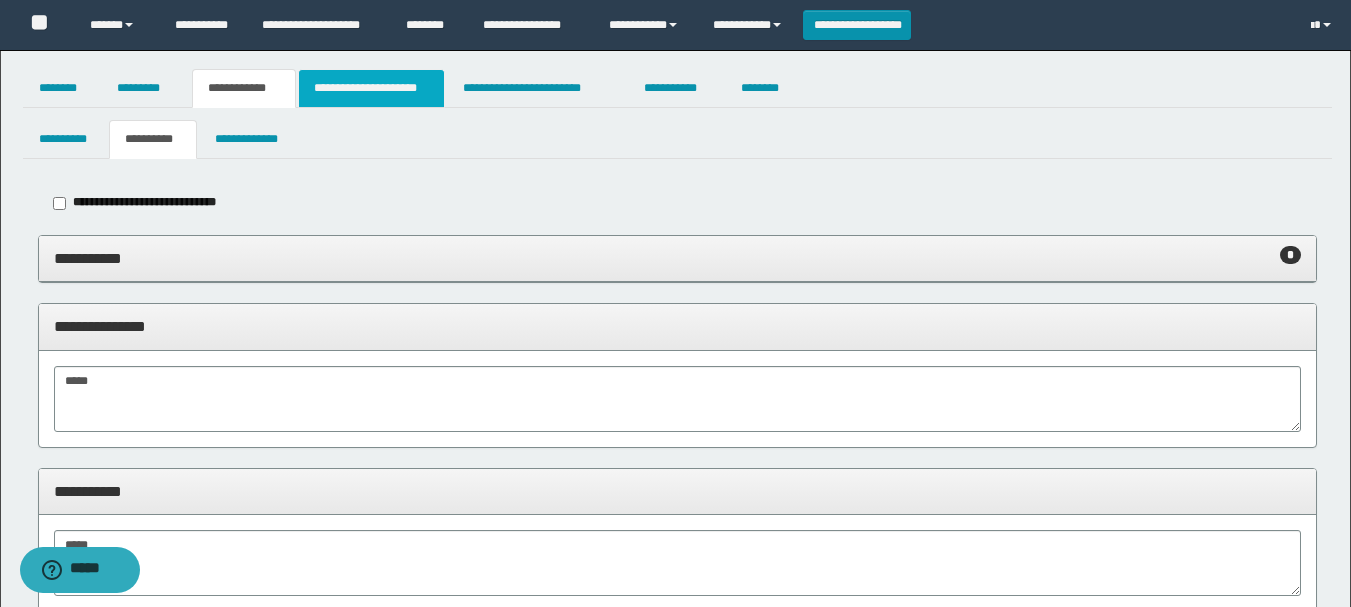 click on "**********" at bounding box center [371, 88] 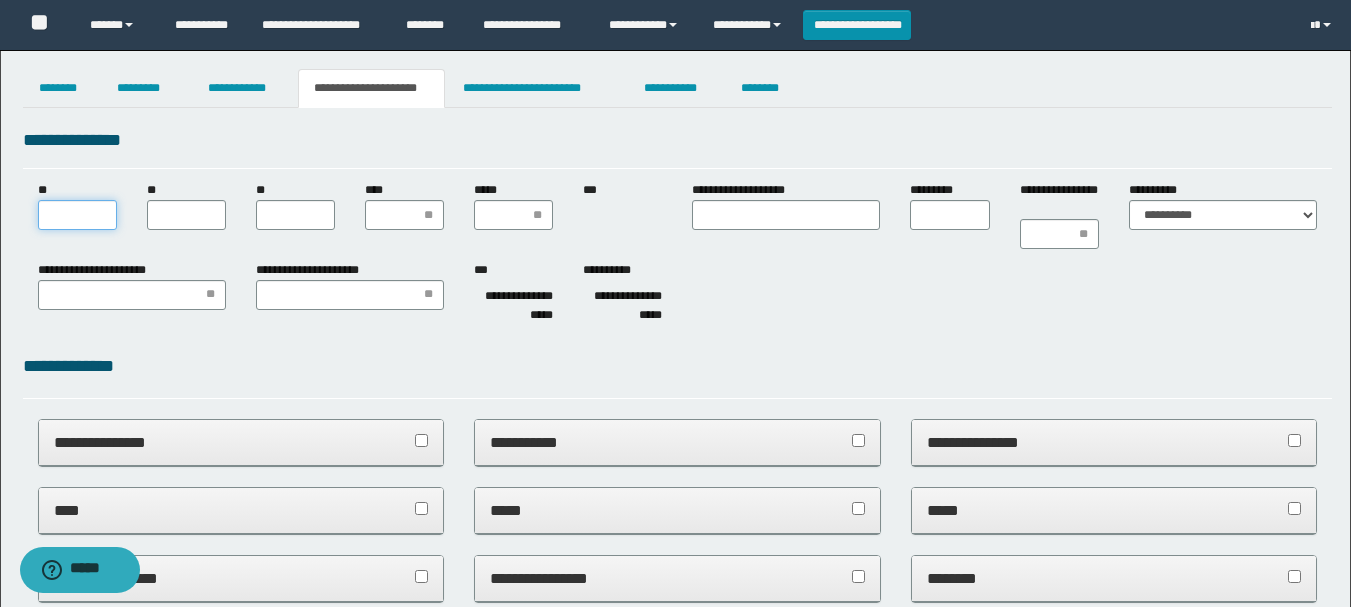click on "**" at bounding box center [77, 215] 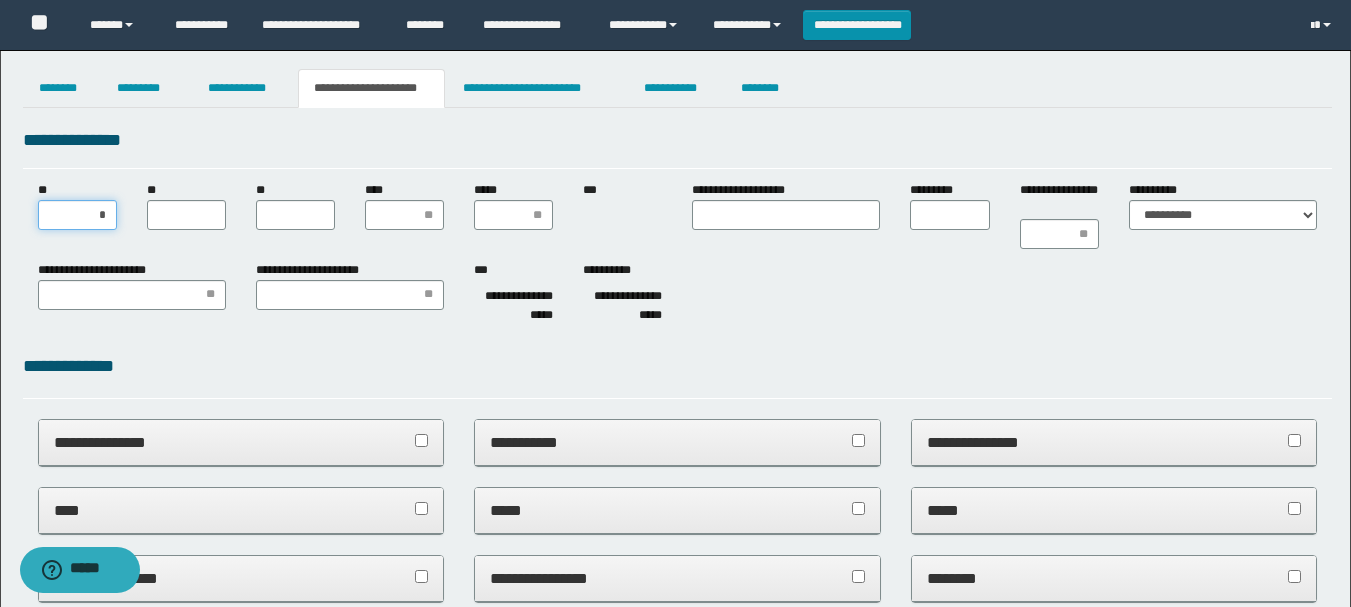 type on "**" 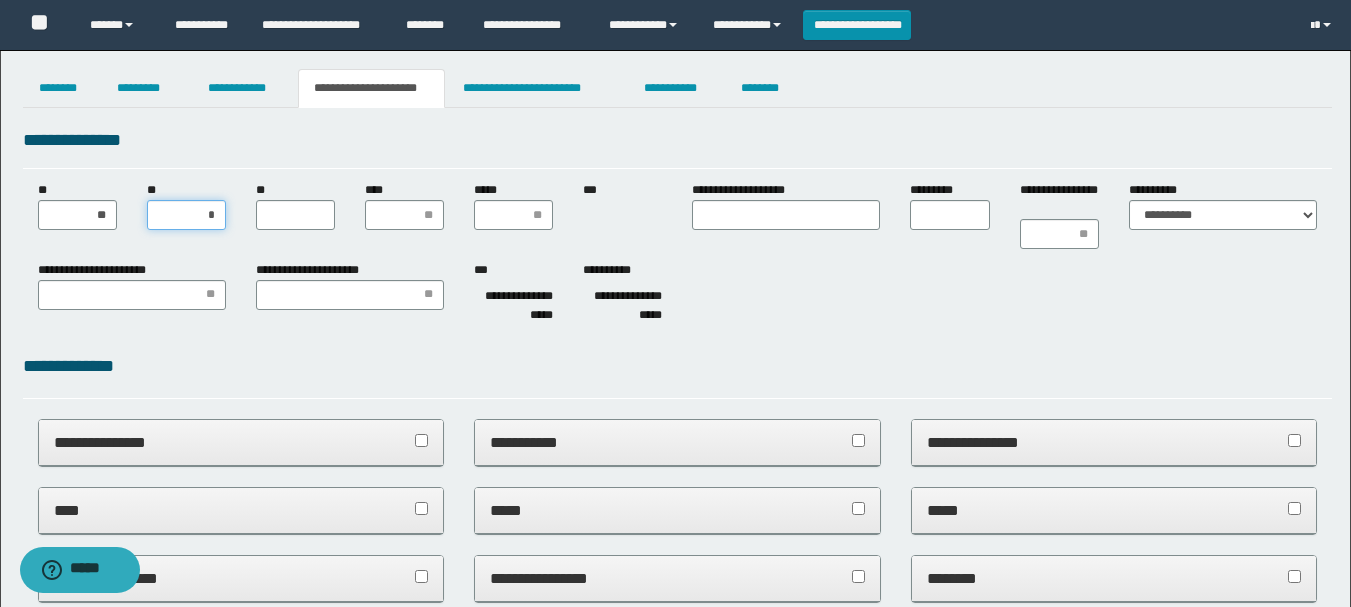 type on "**" 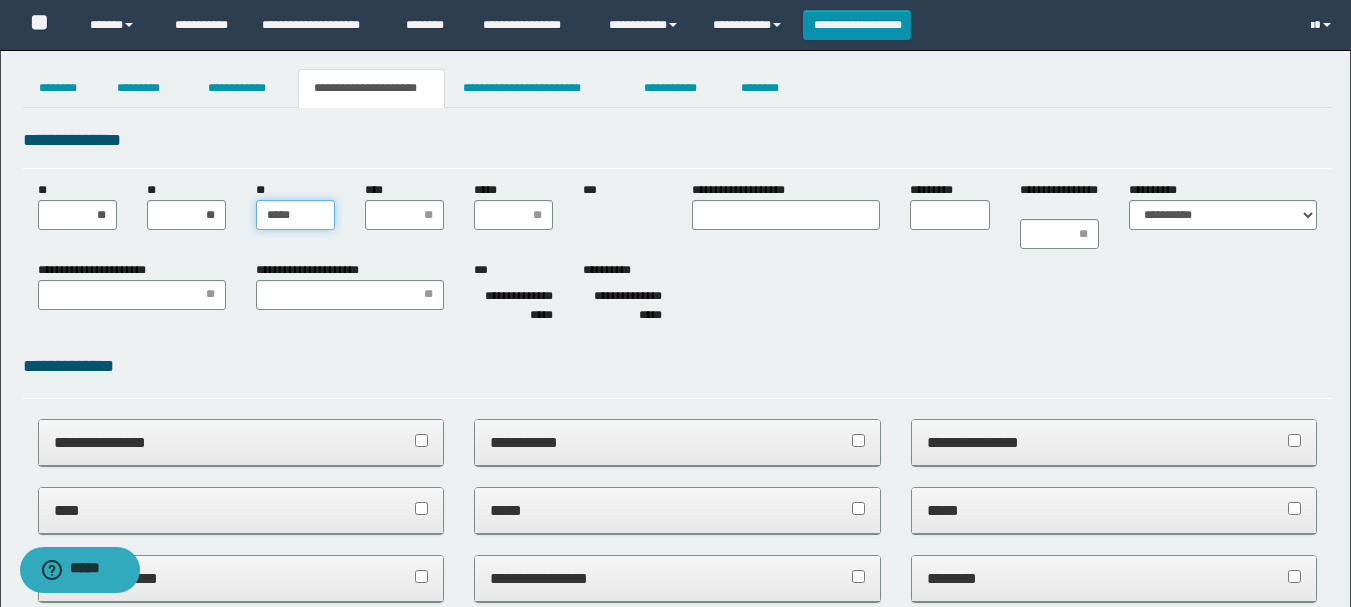 type on "******" 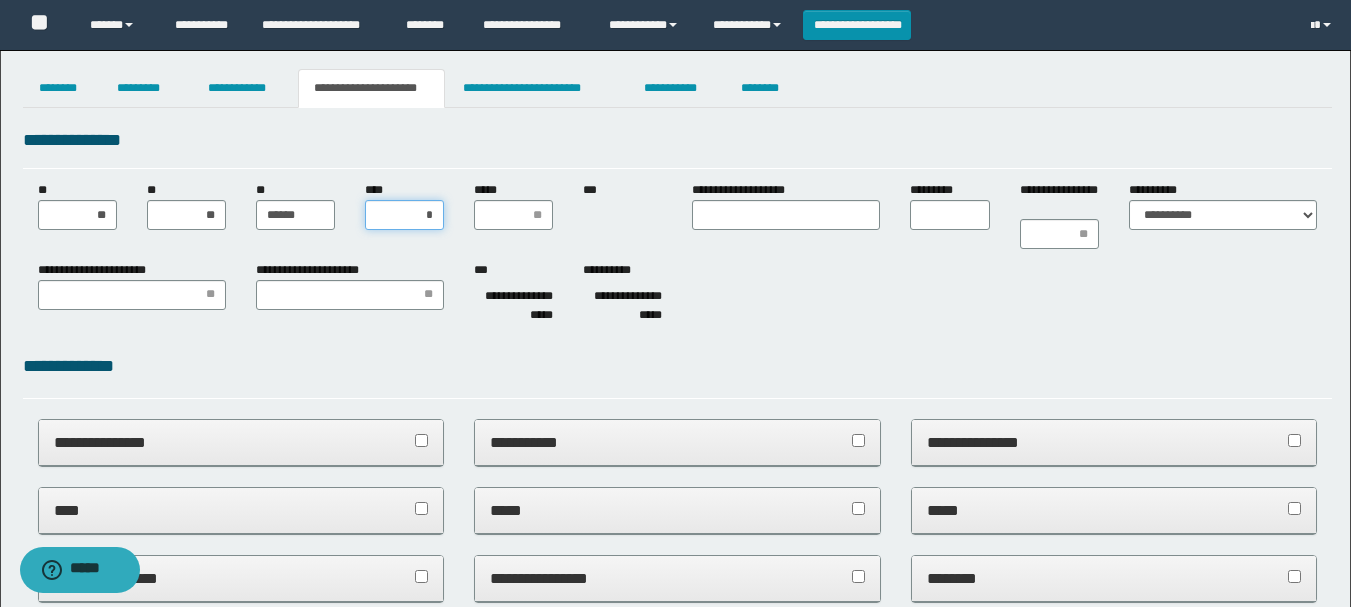 type on "**" 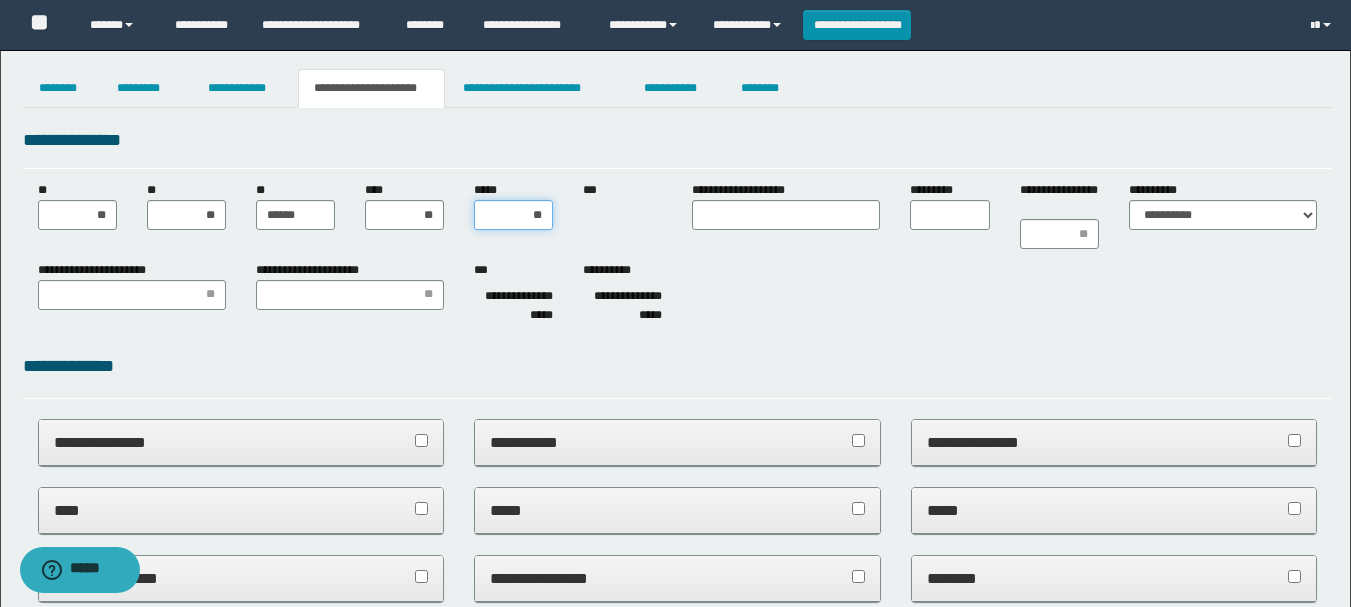 type on "***" 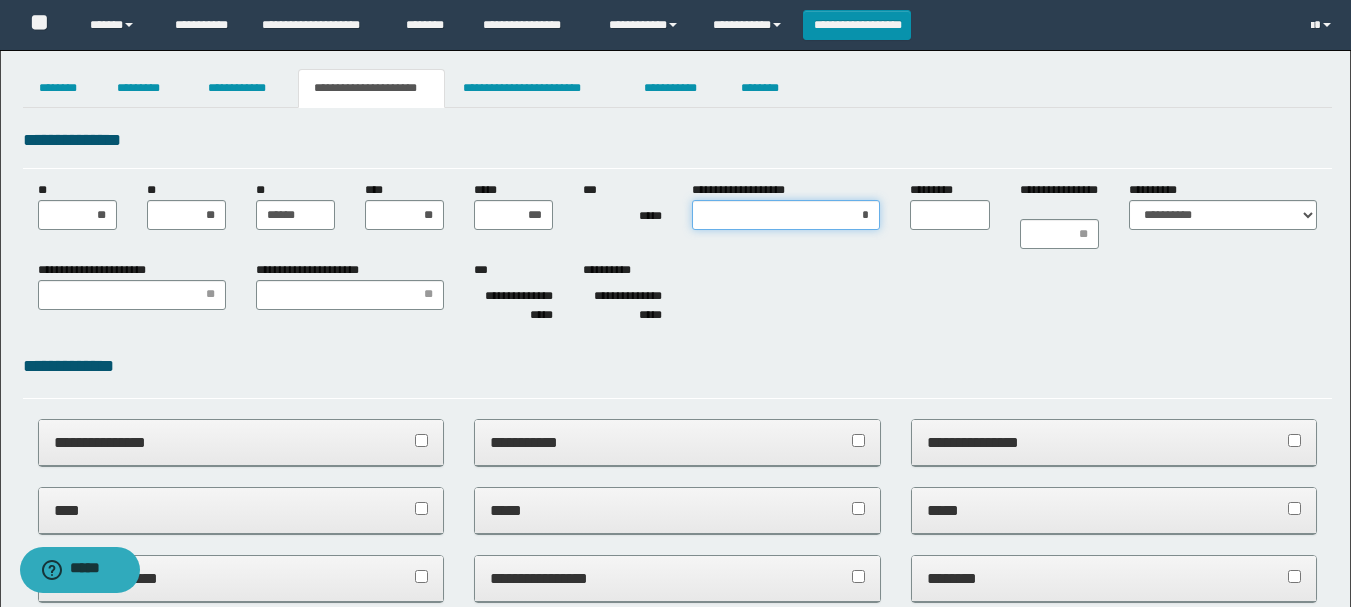 type on "**" 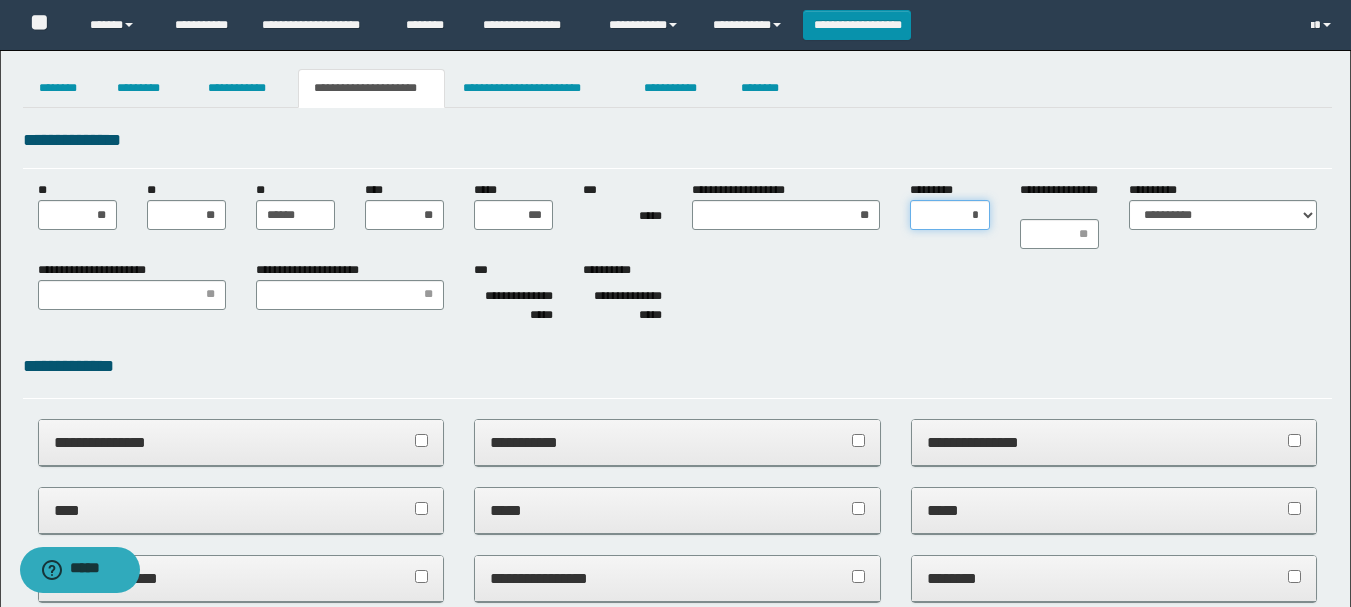type on "**" 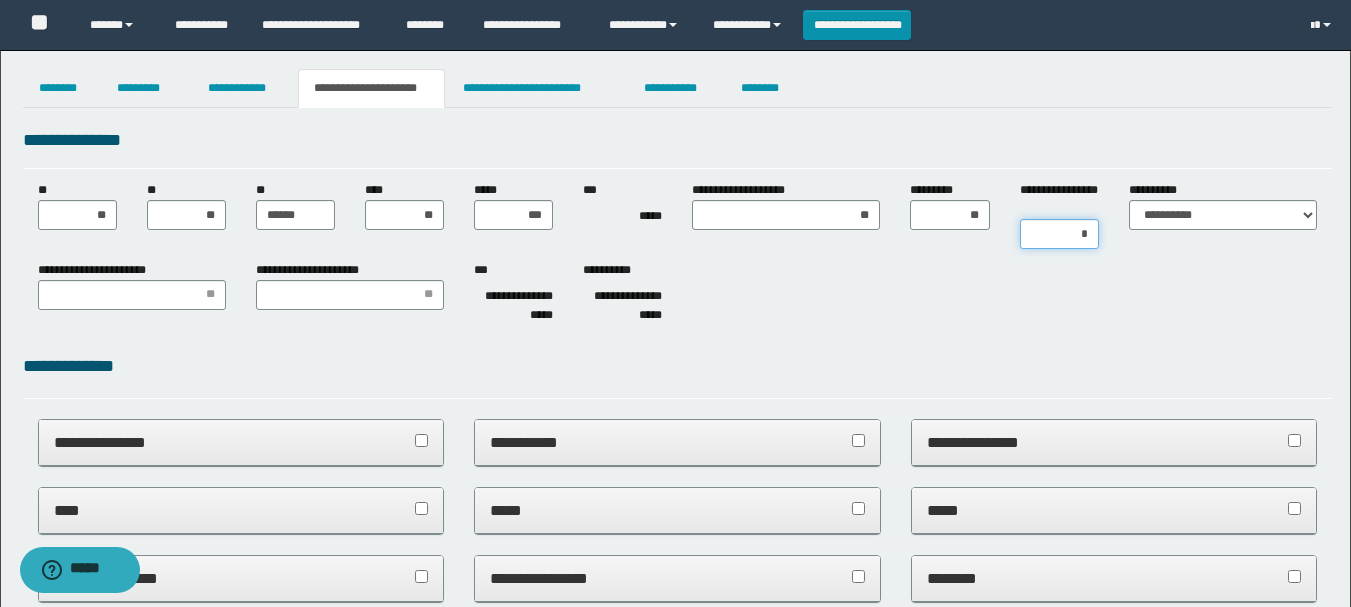 type on "**" 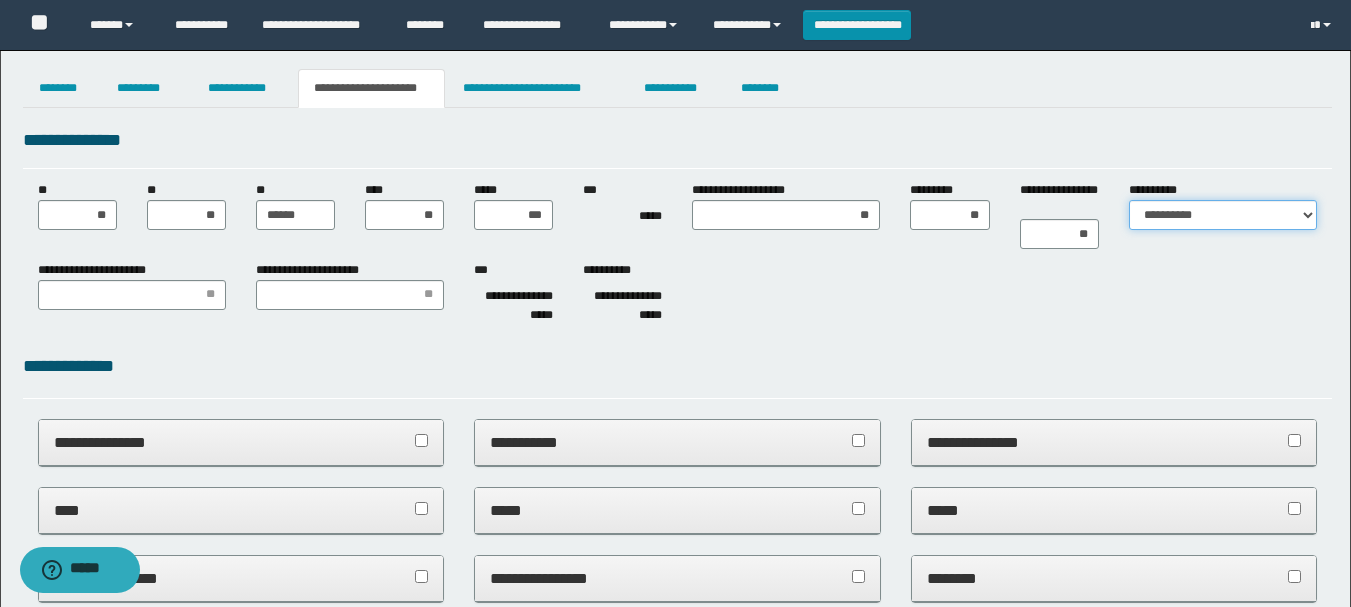 select on "*" 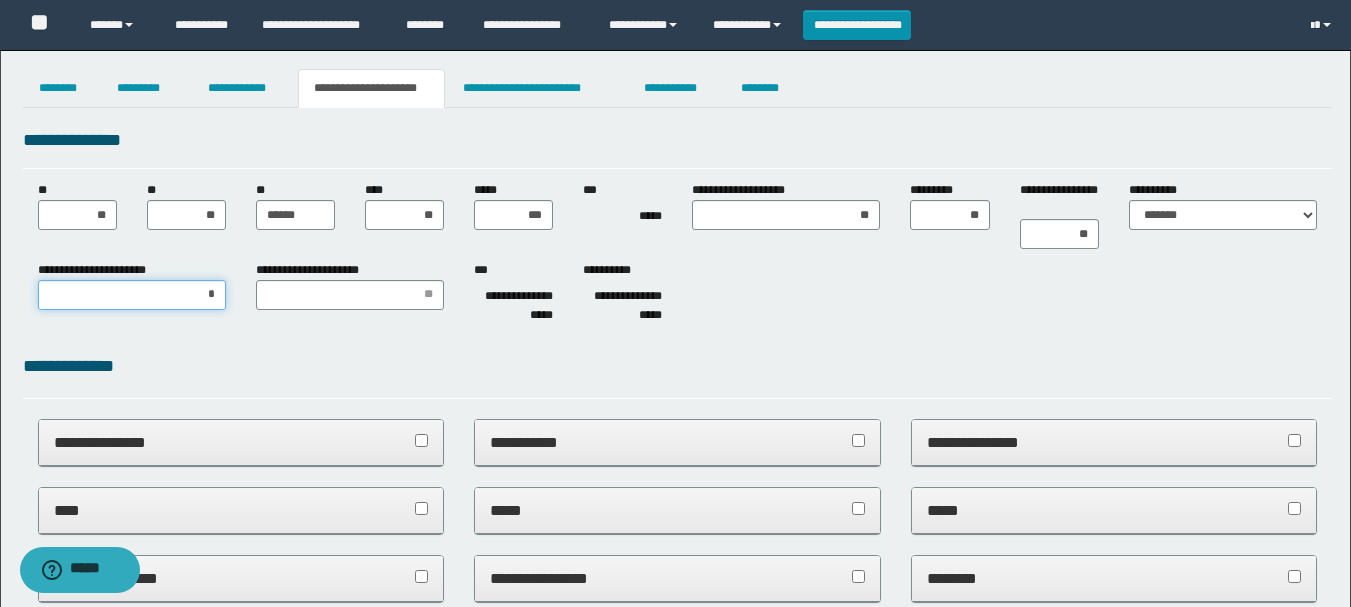type on "**" 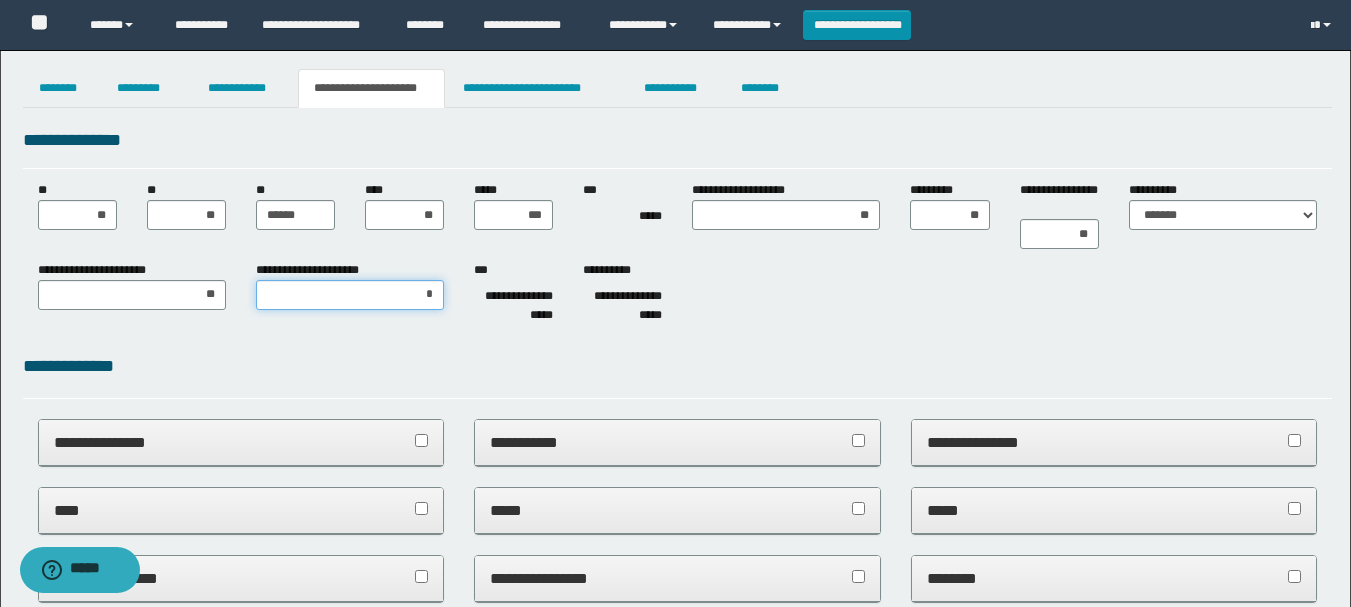 type on "**" 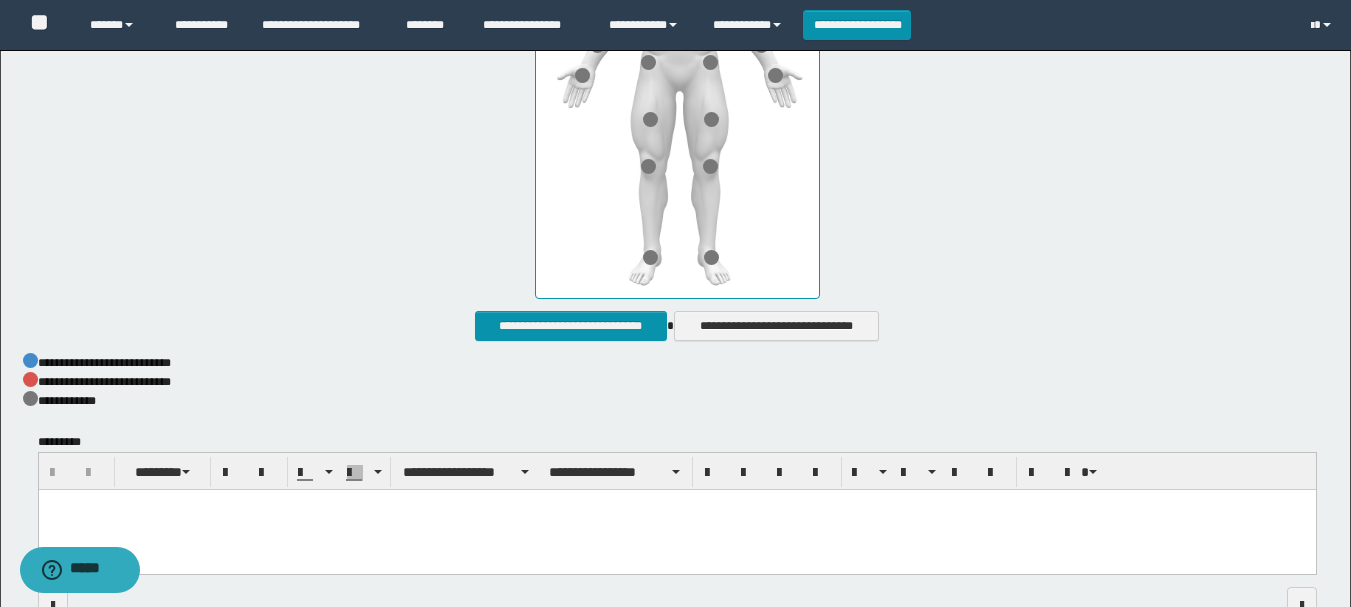 scroll, scrollTop: 1000, scrollLeft: 0, axis: vertical 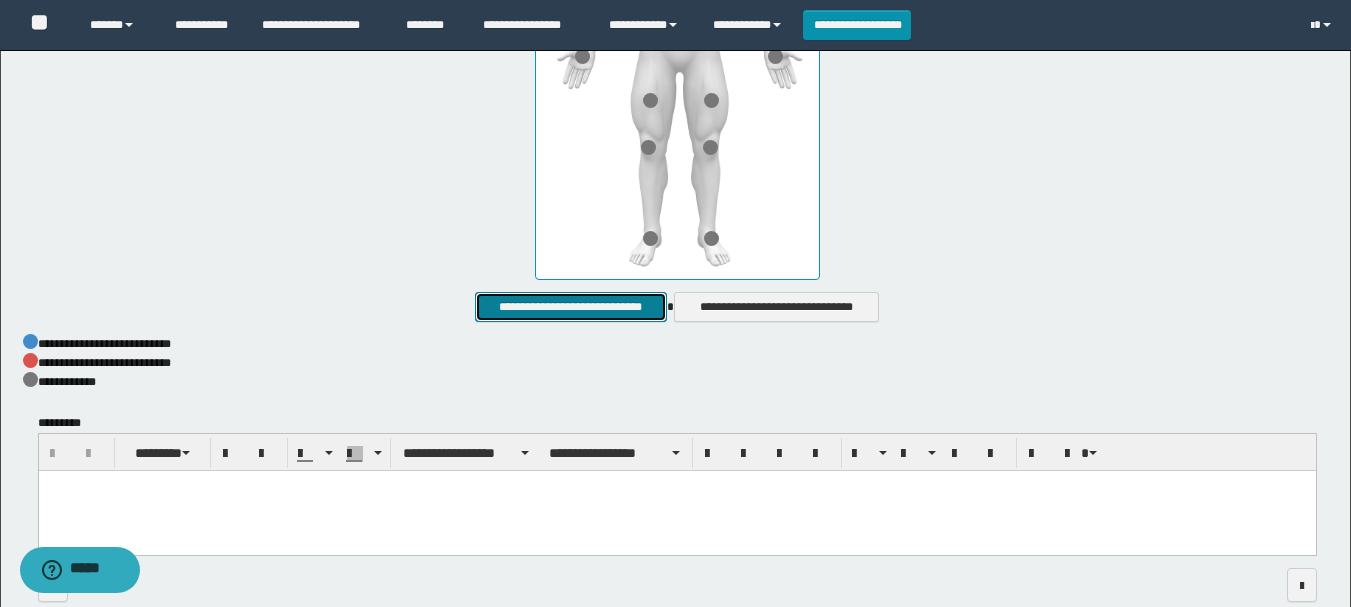 click on "**********" at bounding box center [570, 307] 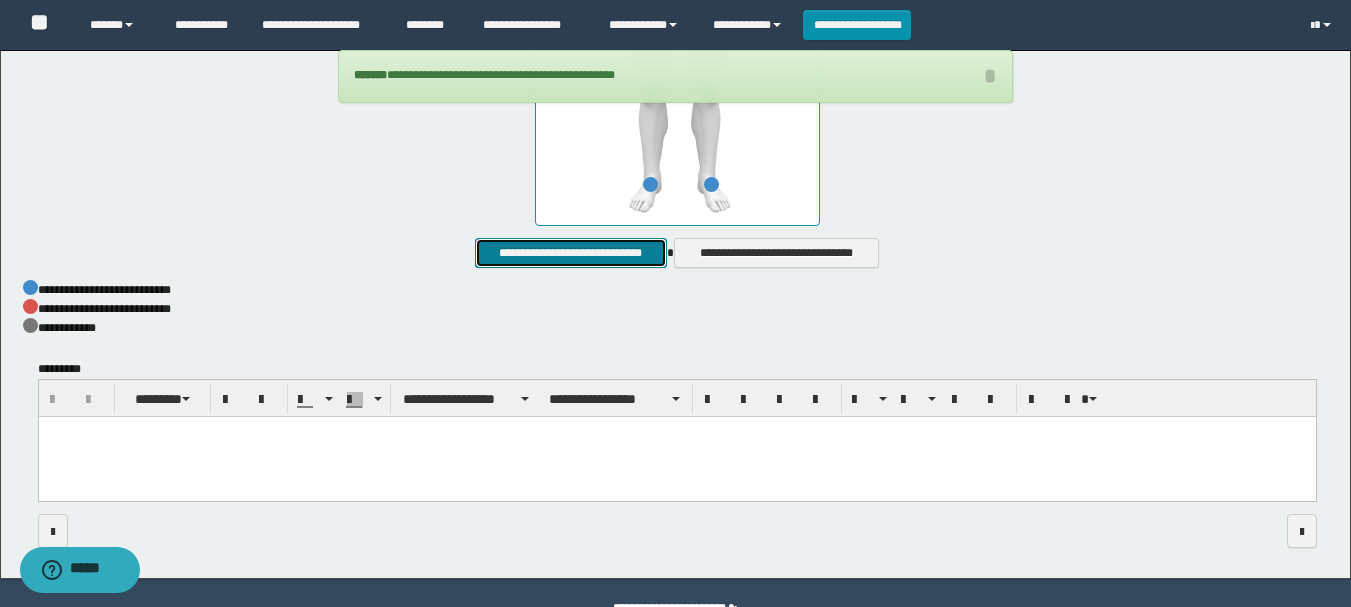 scroll, scrollTop: 1100, scrollLeft: 0, axis: vertical 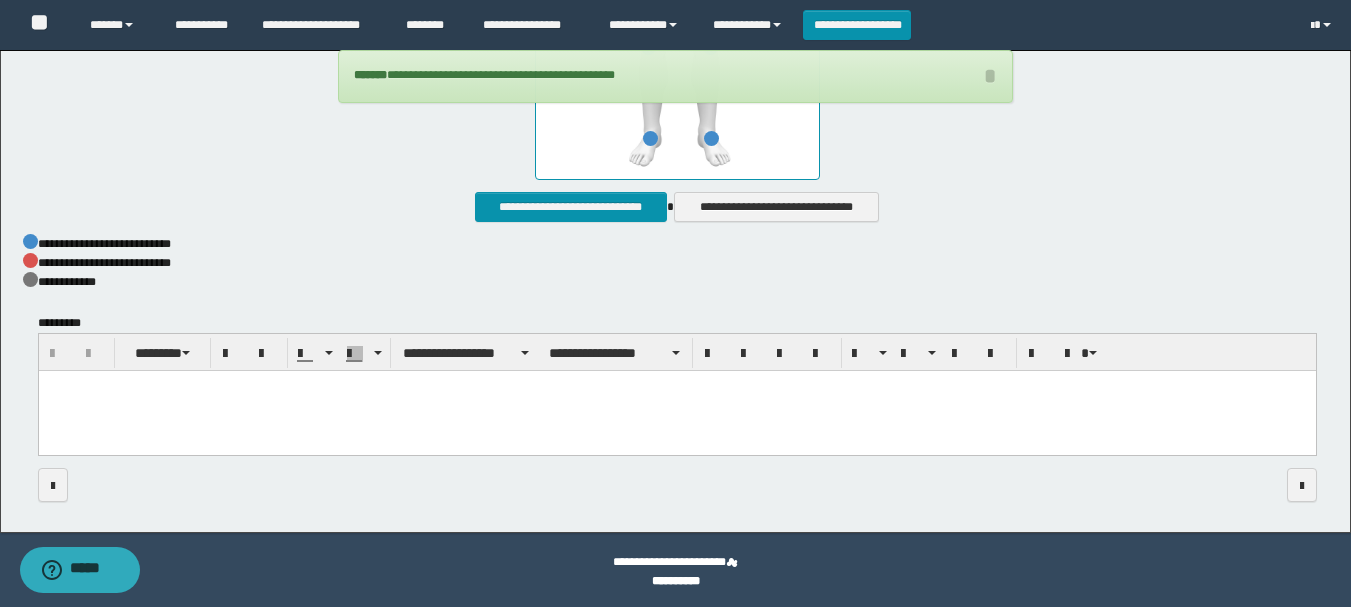 click at bounding box center (676, 412) 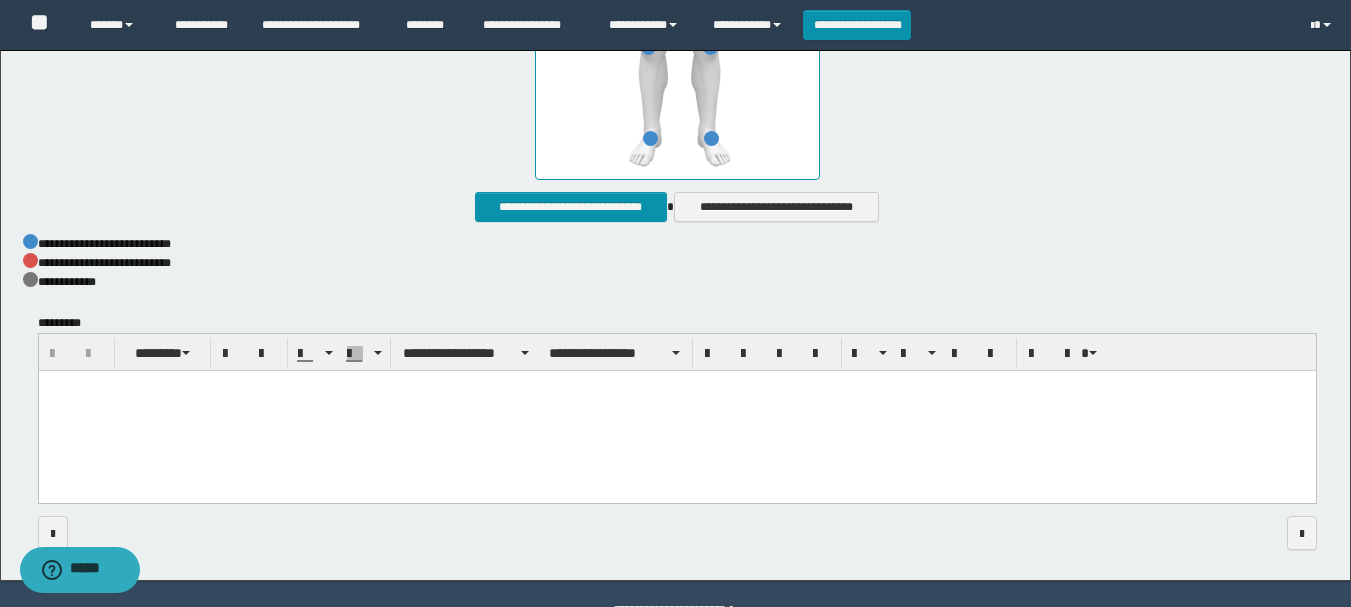 type 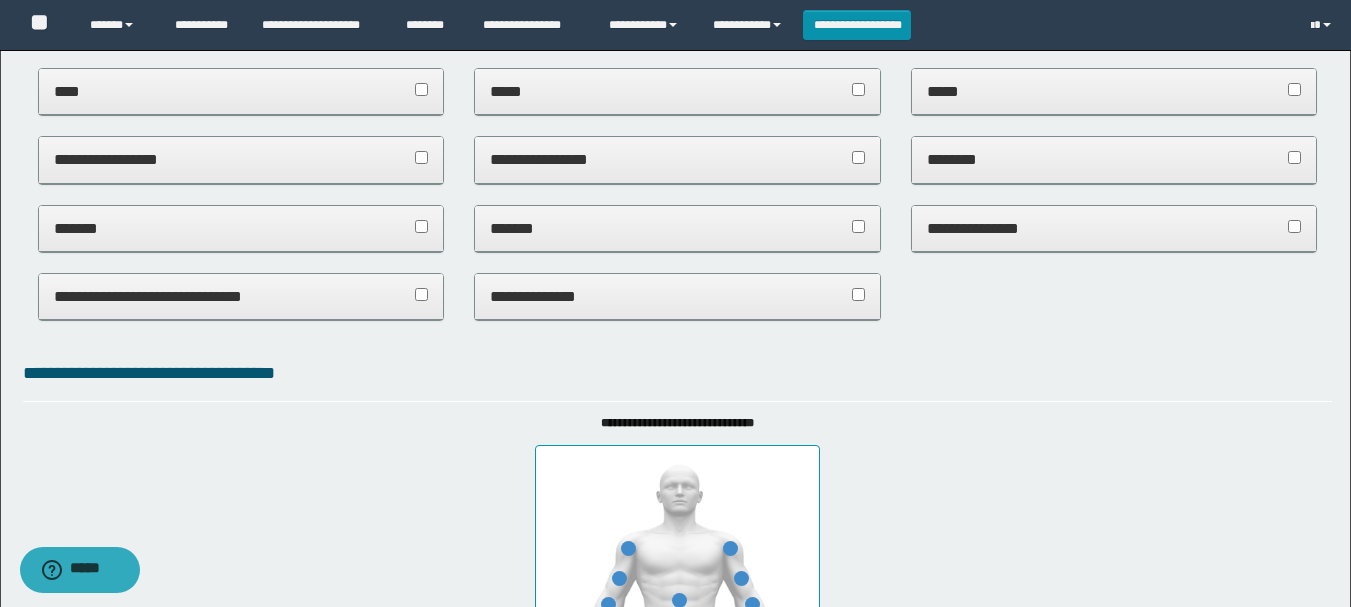 scroll, scrollTop: 0, scrollLeft: 0, axis: both 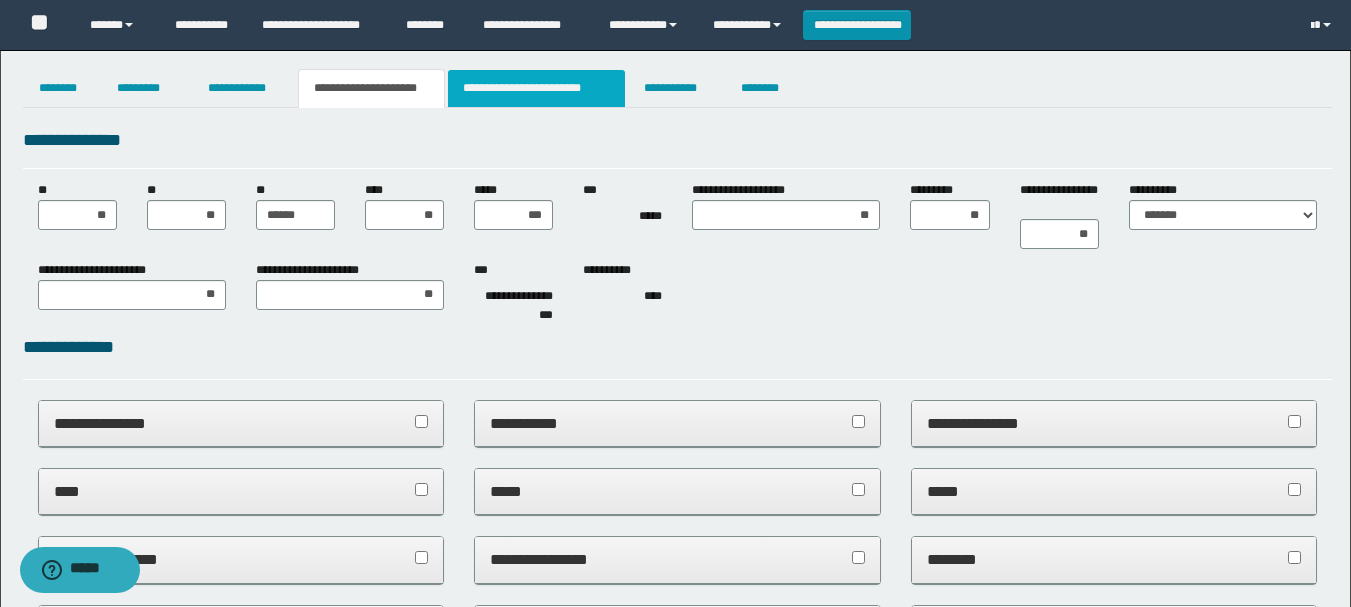 click on "**********" at bounding box center (537, 88) 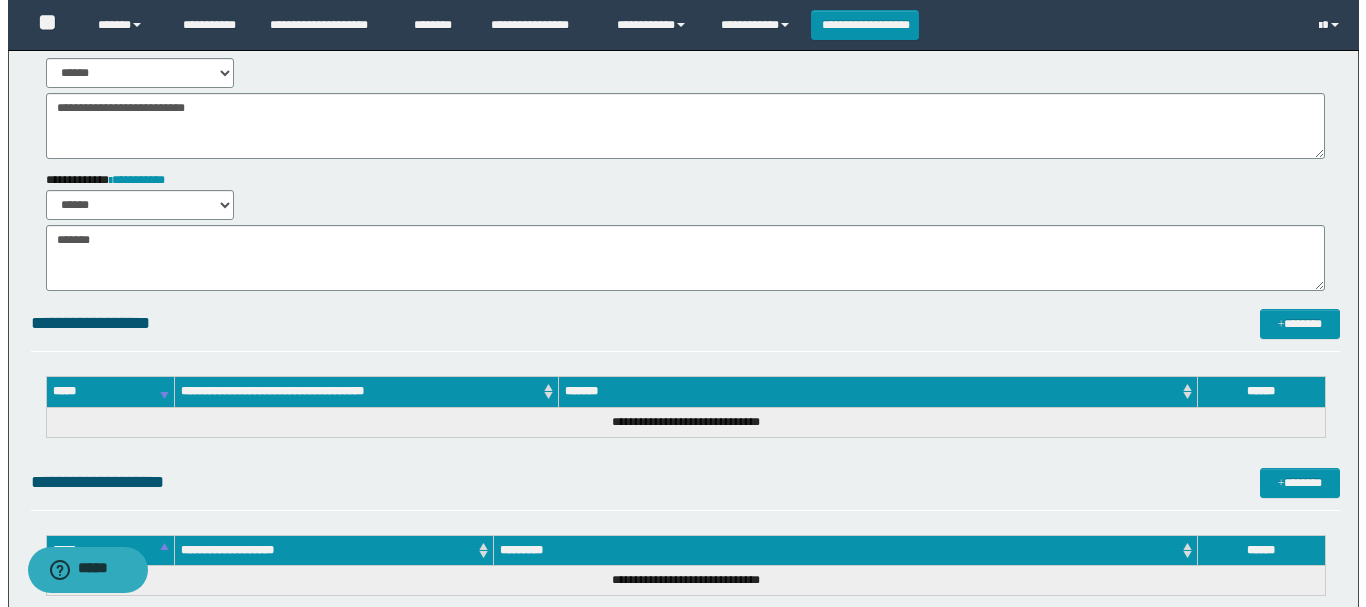 scroll, scrollTop: 0, scrollLeft: 0, axis: both 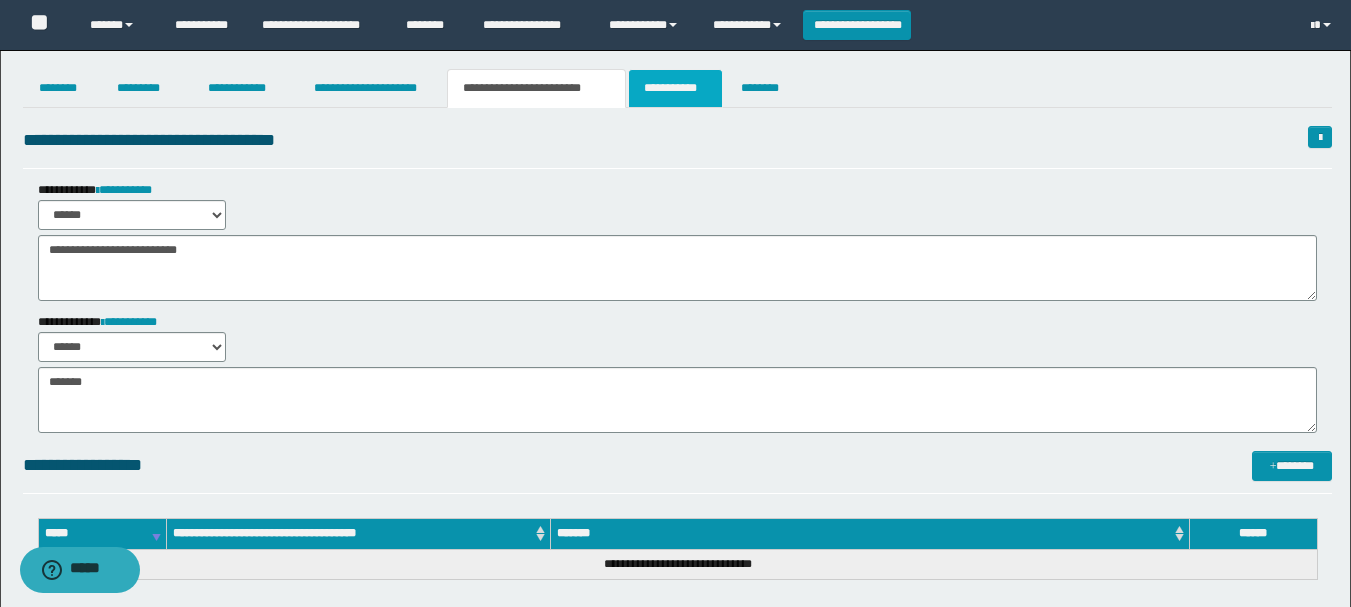 click on "**********" at bounding box center (675, 88) 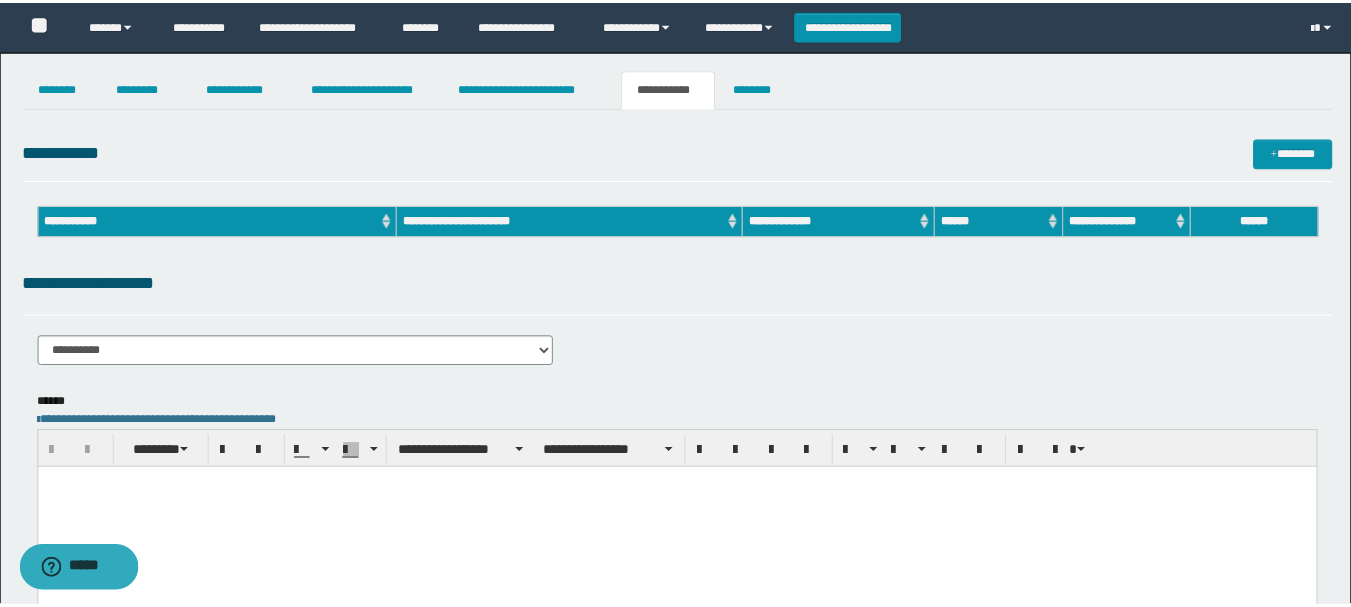 scroll, scrollTop: 0, scrollLeft: 0, axis: both 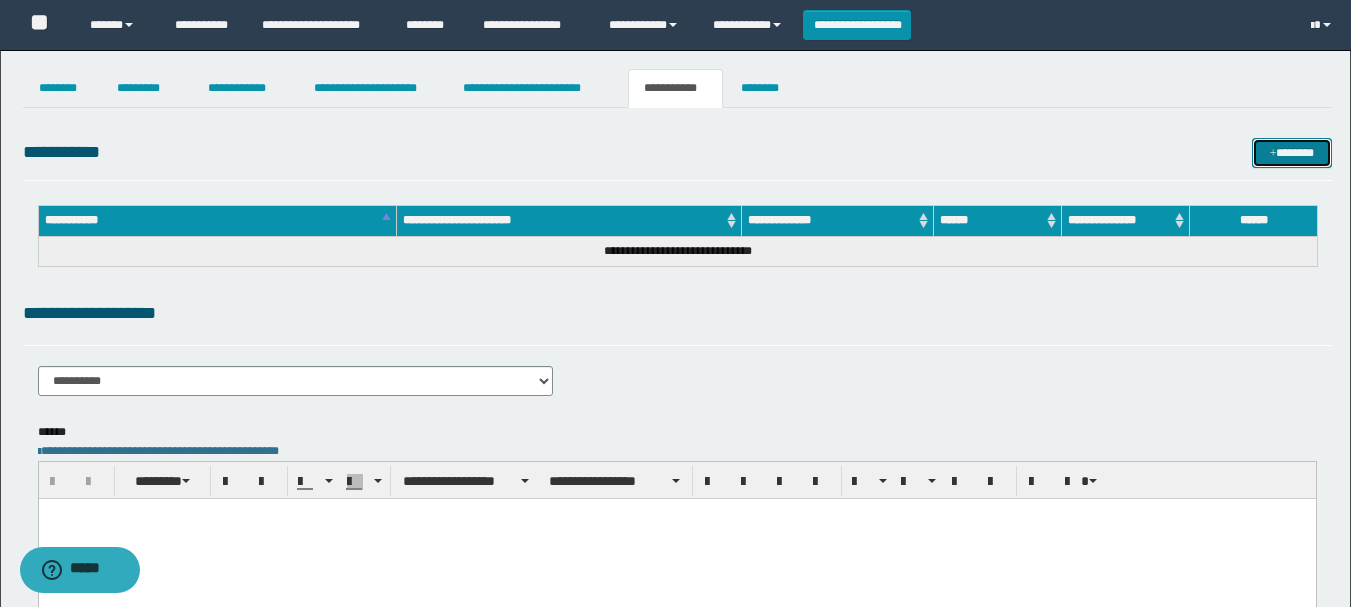 click on "*******" at bounding box center [1292, 153] 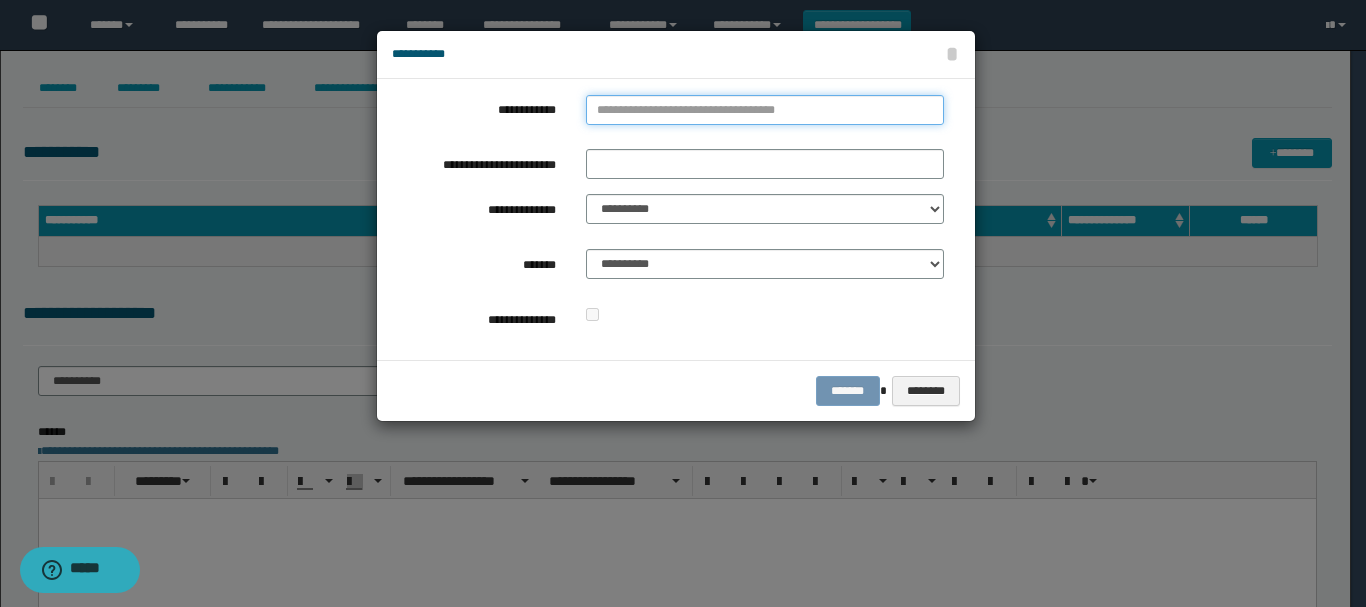 click on "**********" at bounding box center (765, 110) 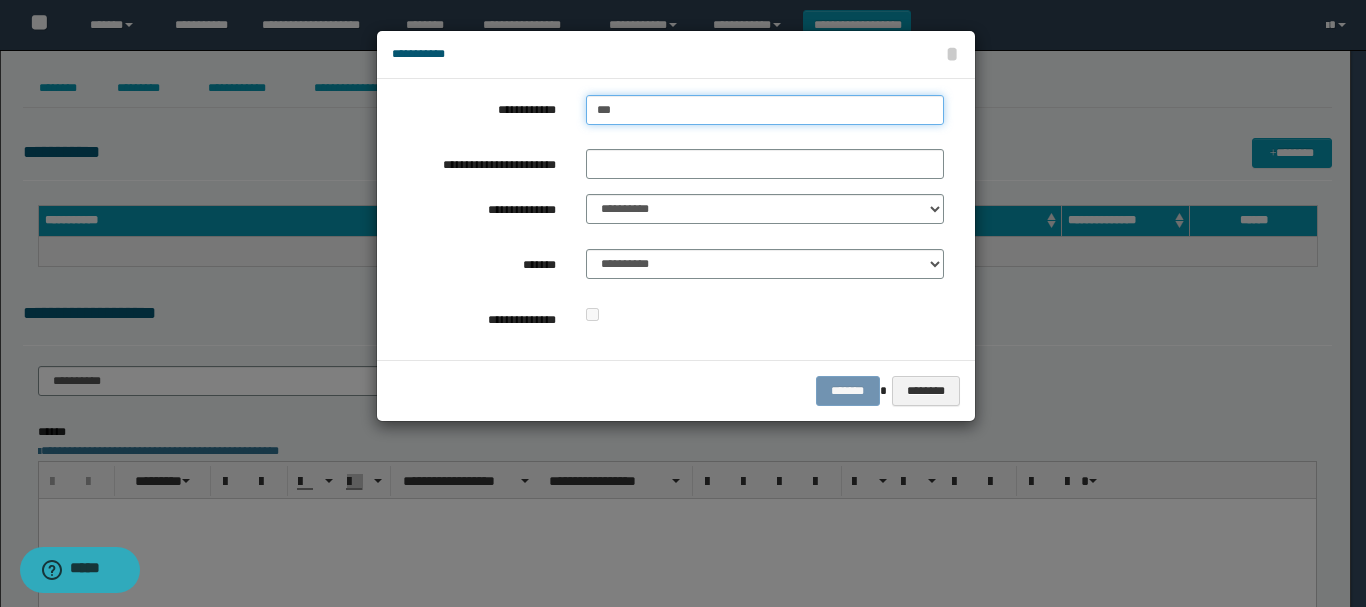 type on "****" 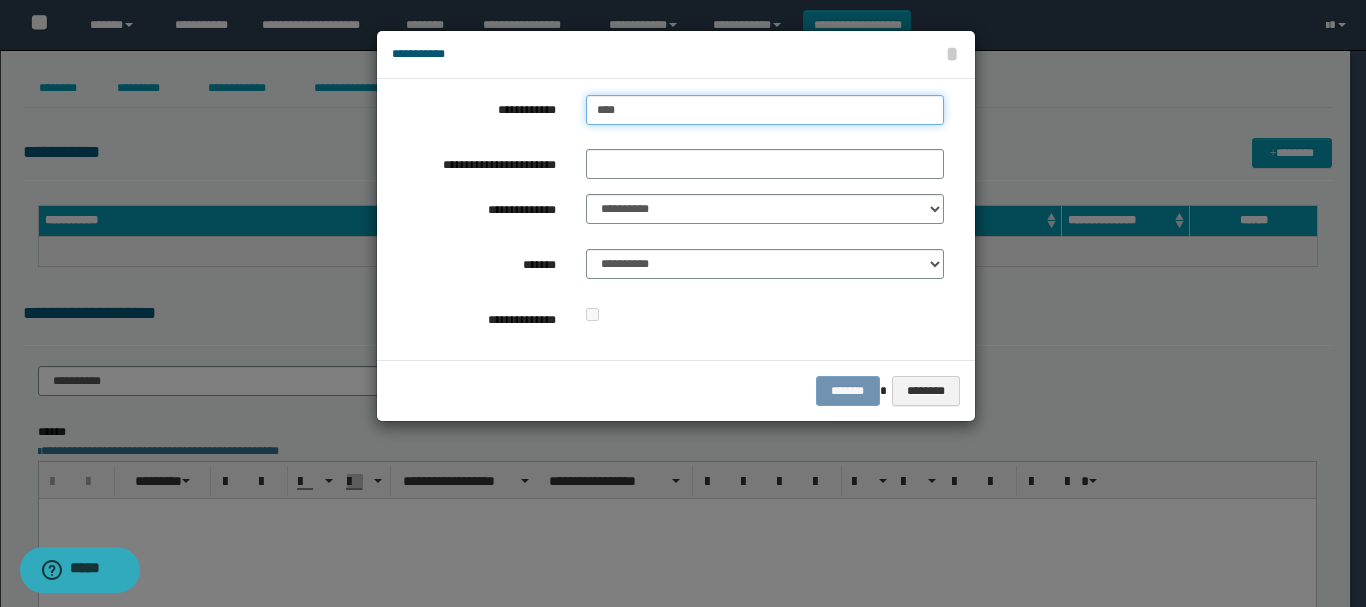 type on "****" 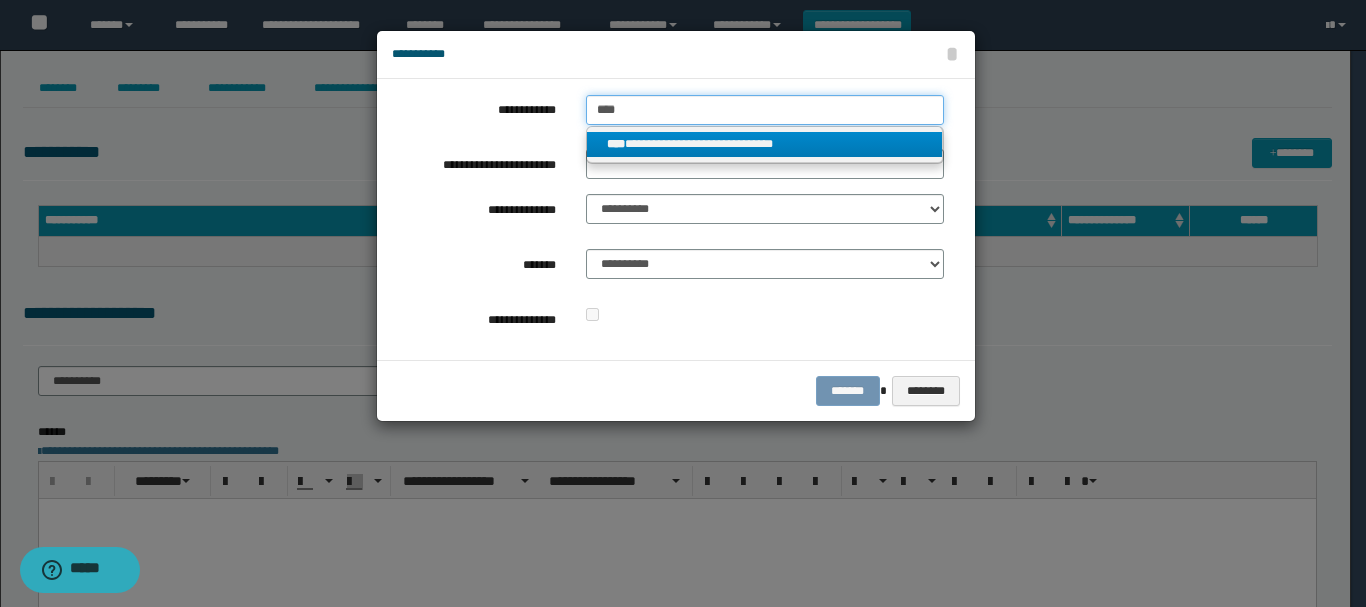 type on "****" 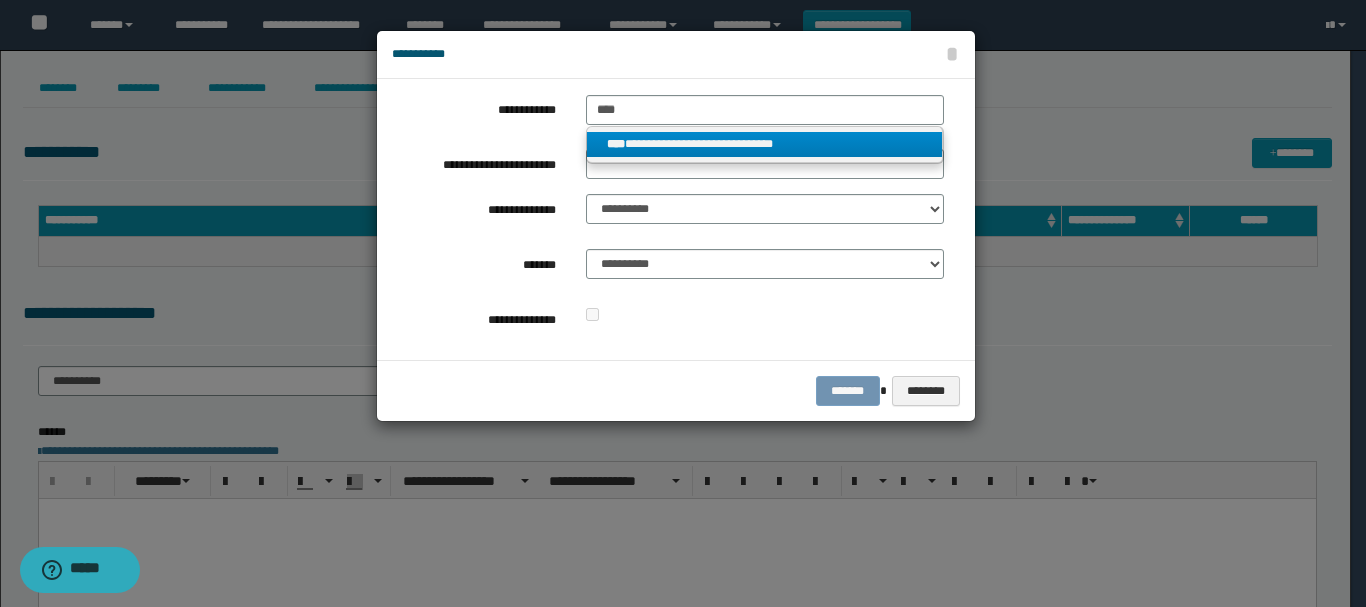 click on "**********" at bounding box center [765, 144] 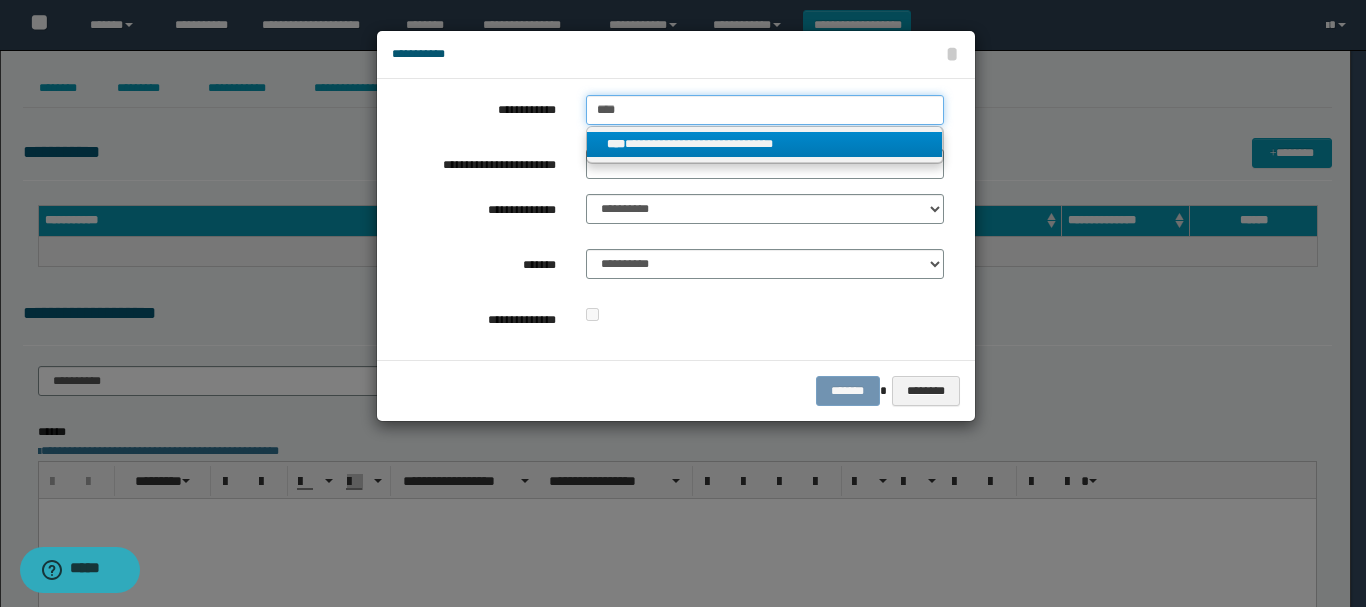 type 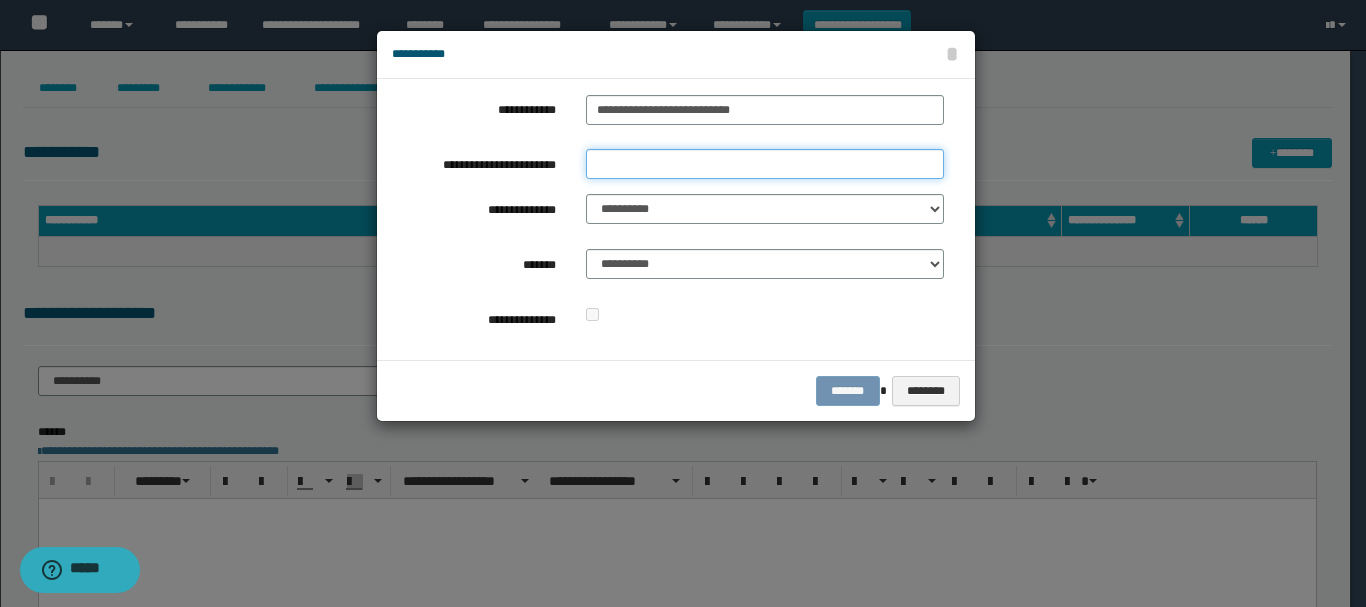 click on "**********" at bounding box center [765, 164] 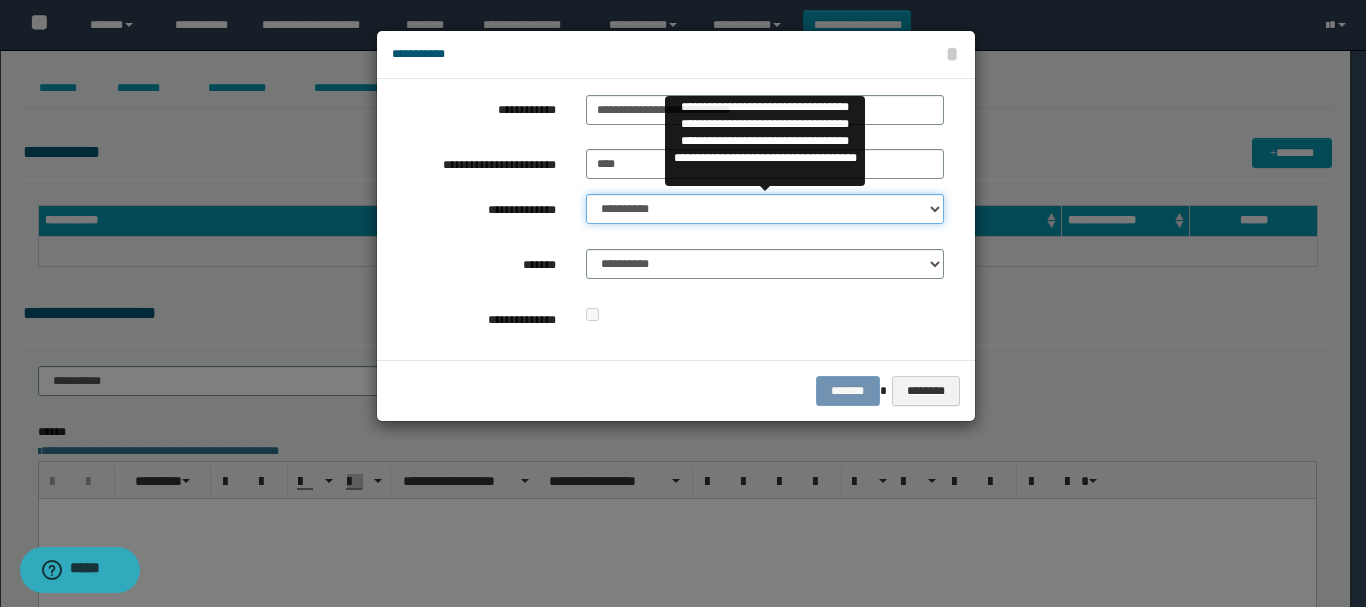 click on "**********" at bounding box center [765, 209] 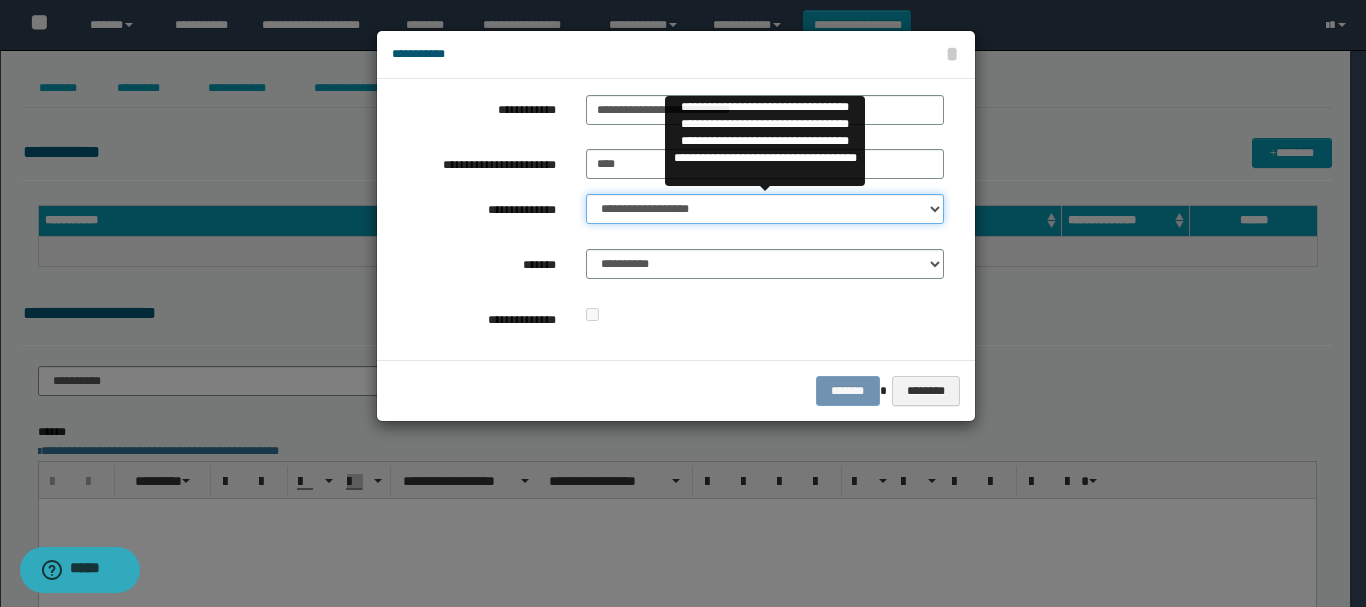 click on "**********" at bounding box center (765, 209) 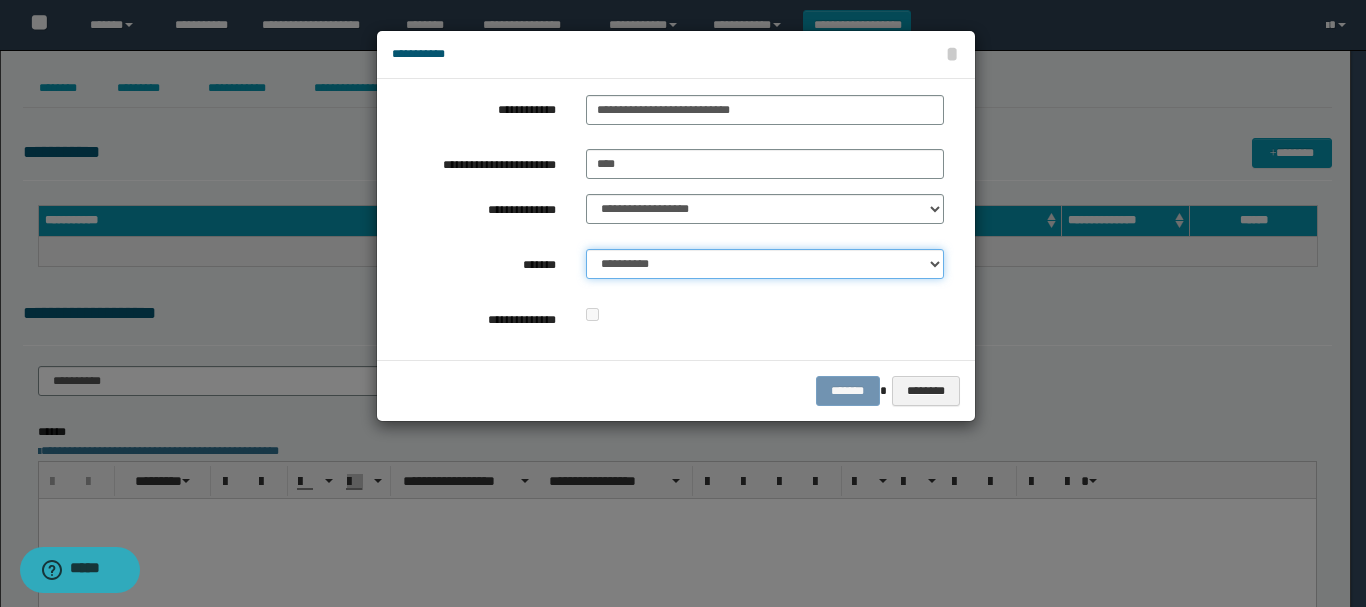 click on "**********" at bounding box center [765, 264] 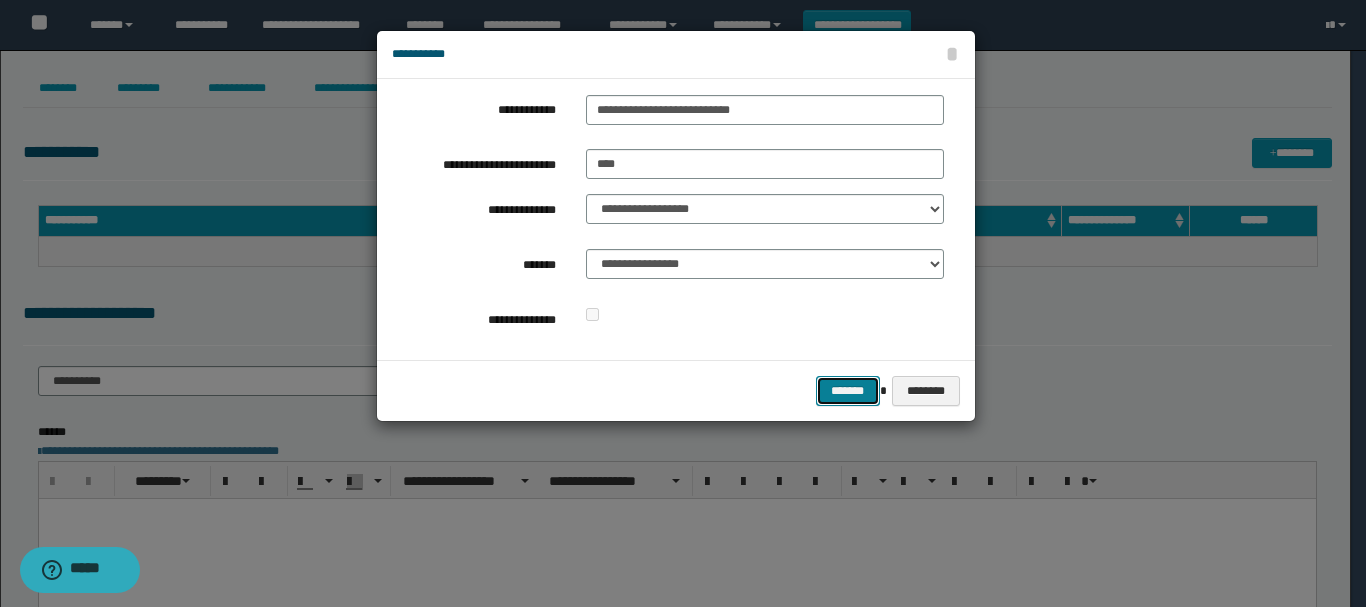 click on "*******" at bounding box center [848, 391] 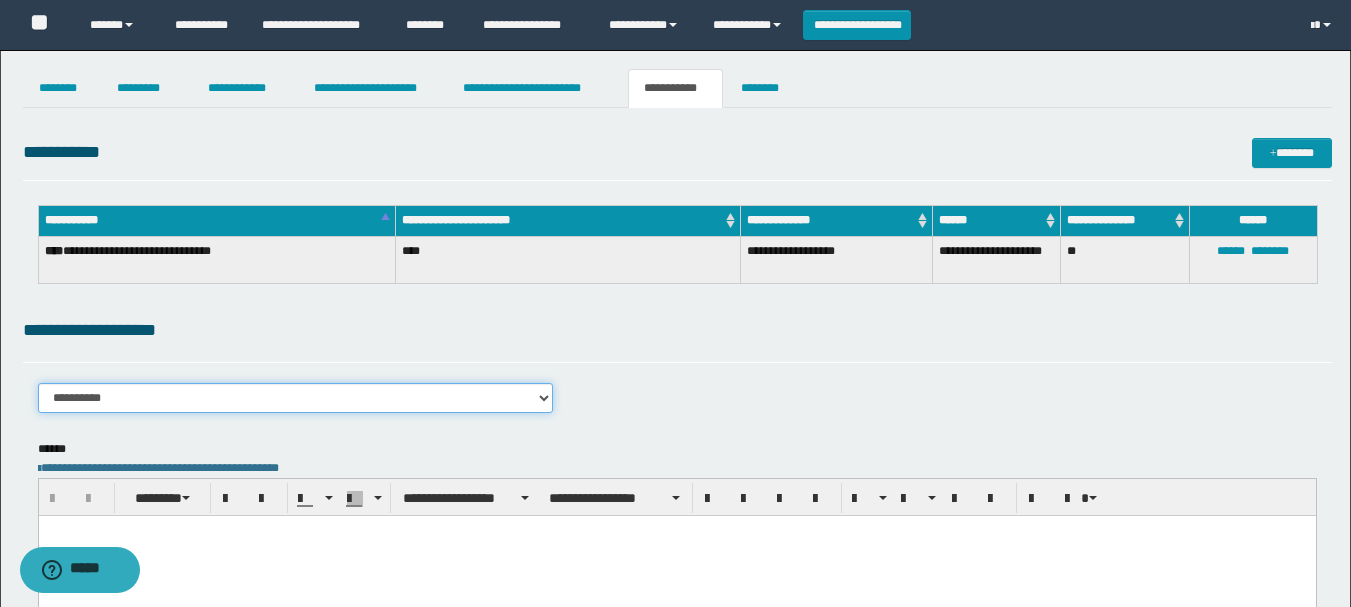 click on "**********" at bounding box center (296, 398) 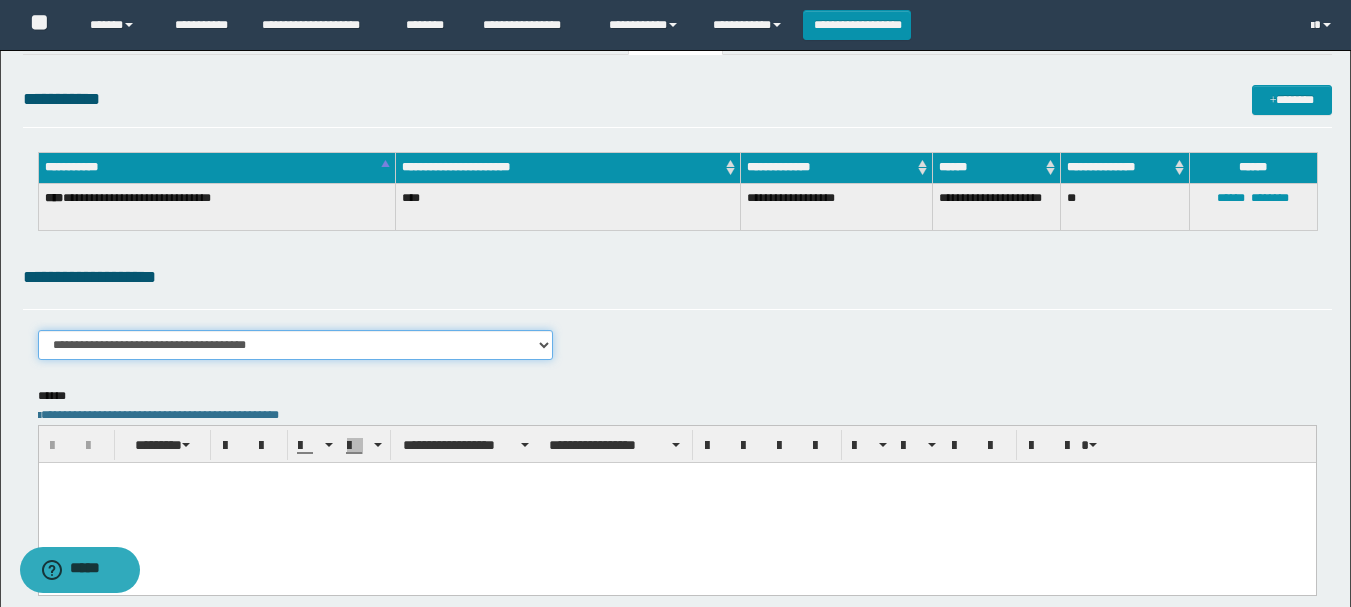 scroll, scrollTop: 100, scrollLeft: 0, axis: vertical 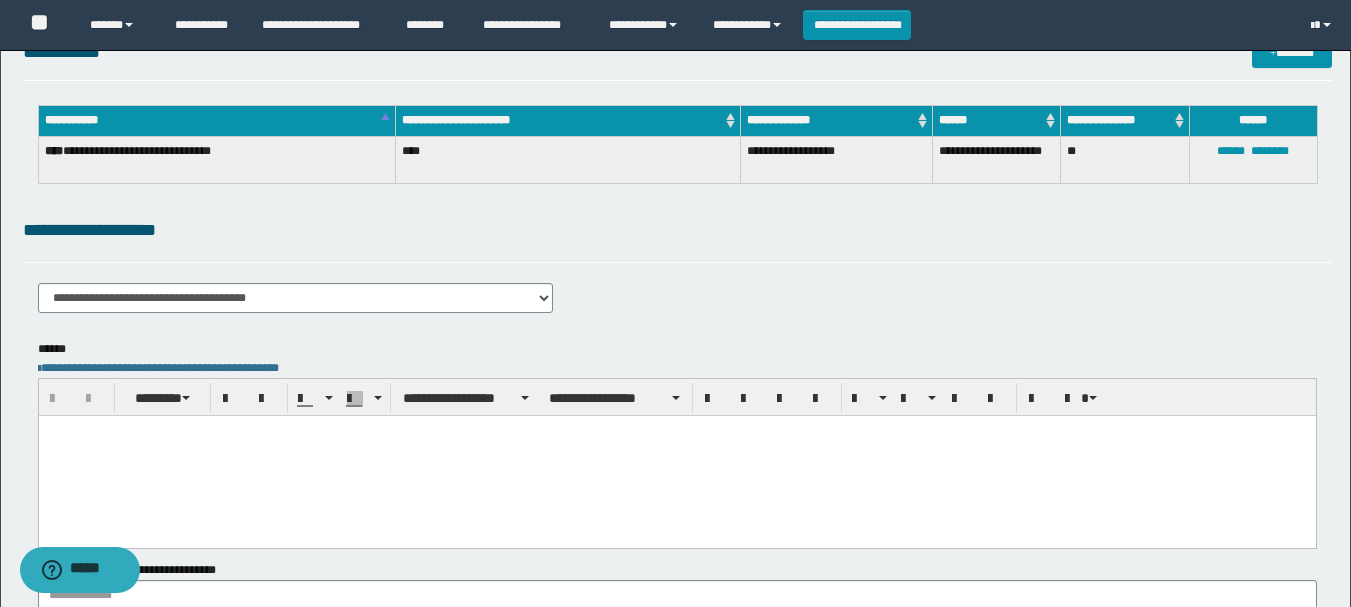 click at bounding box center (676, 455) 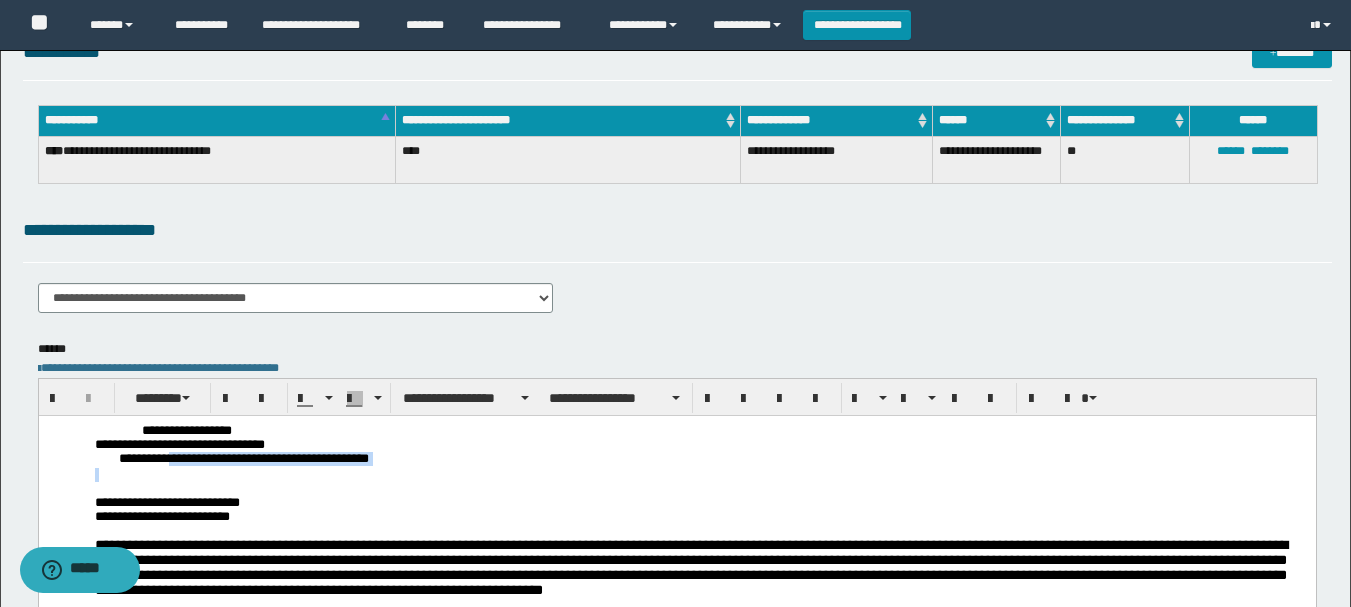 drag, startPoint x: 225, startPoint y: 463, endPoint x: 493, endPoint y: 474, distance: 268.22565 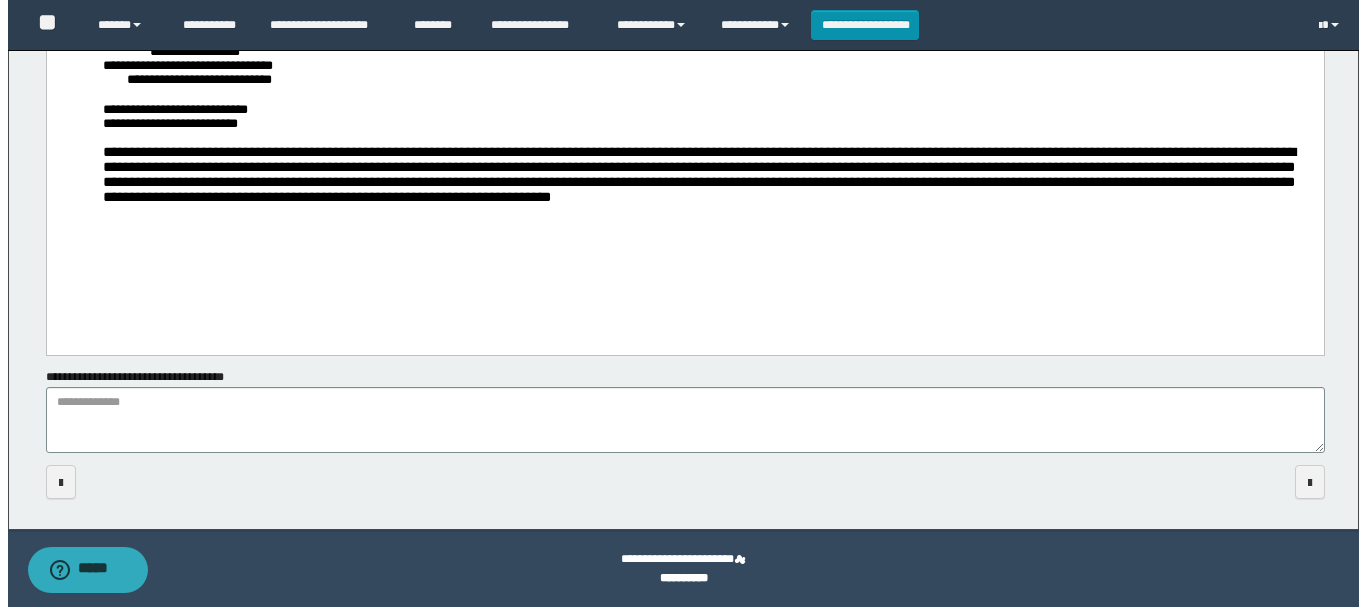scroll, scrollTop: 0, scrollLeft: 0, axis: both 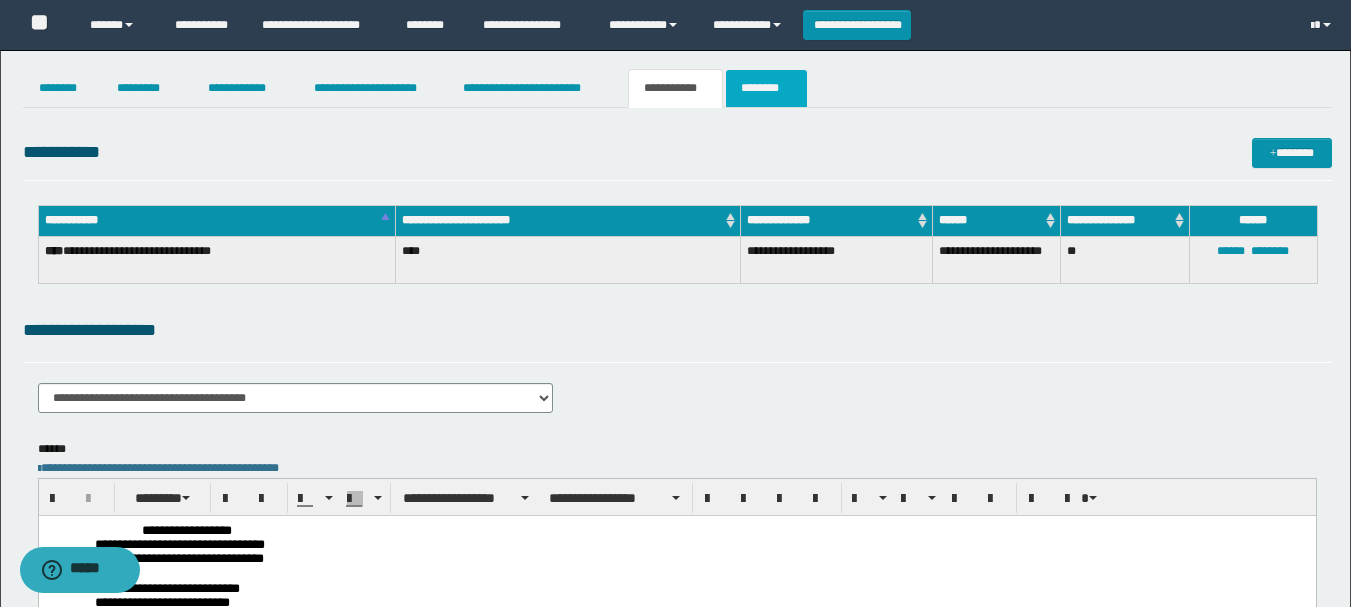 click on "********" at bounding box center [766, 88] 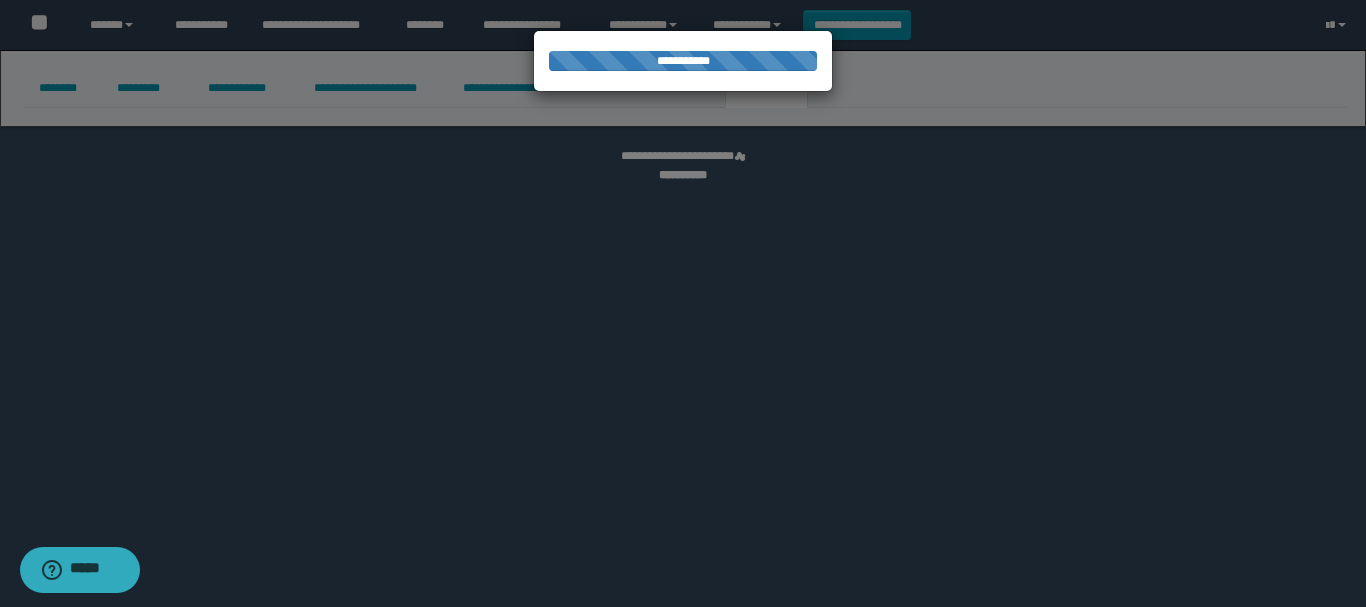 select 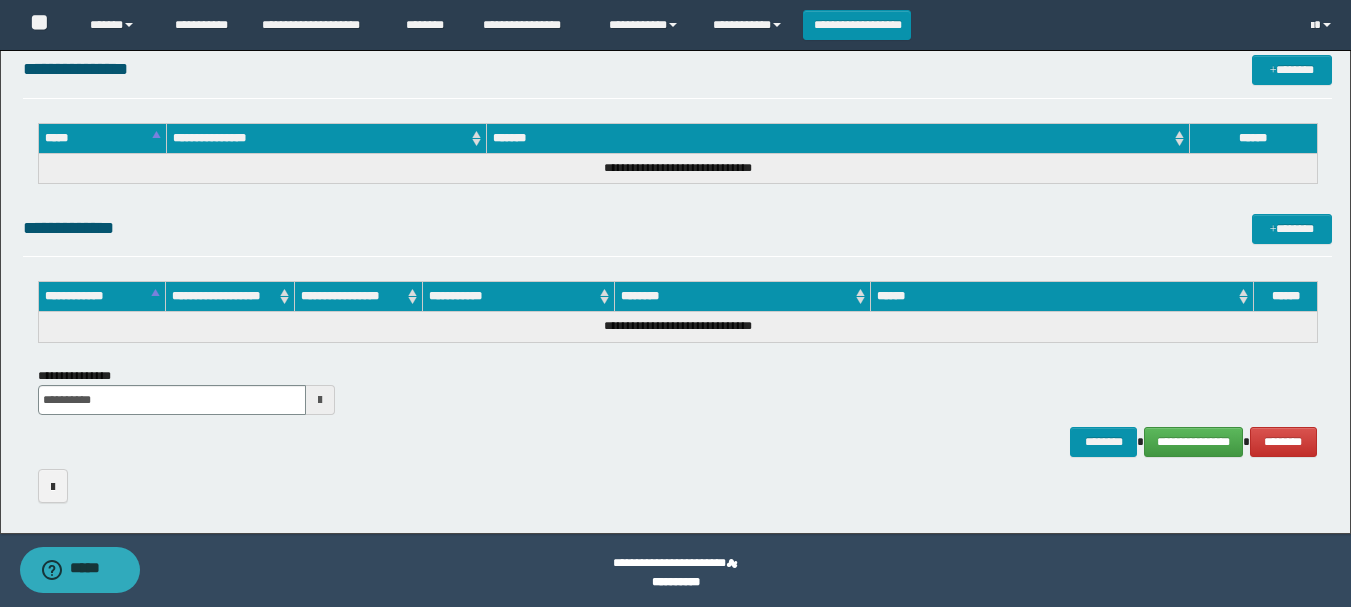 scroll, scrollTop: 1024, scrollLeft: 0, axis: vertical 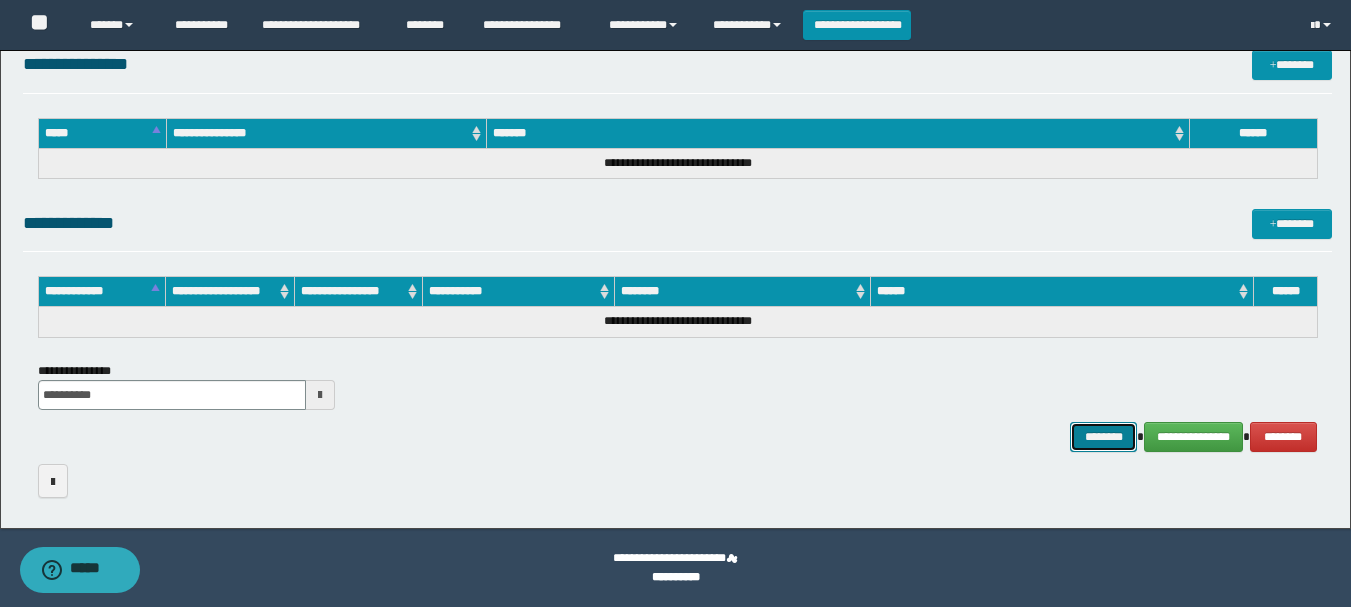 click on "********" at bounding box center [1104, 437] 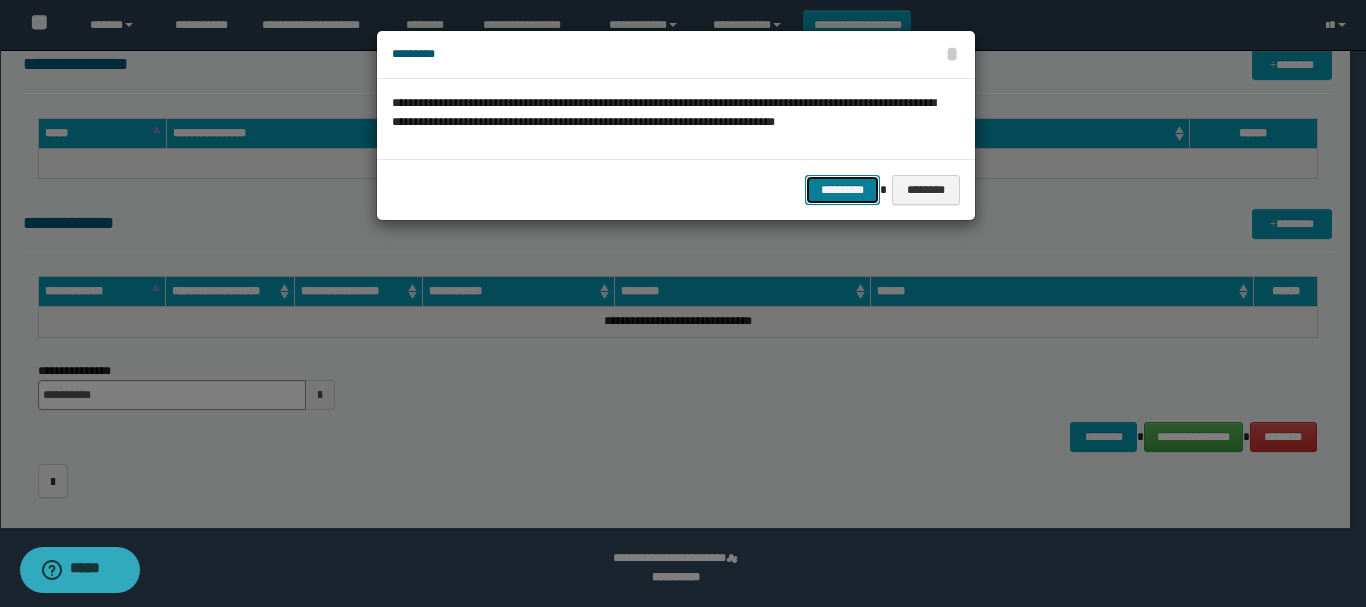 click on "*********" at bounding box center (842, 190) 